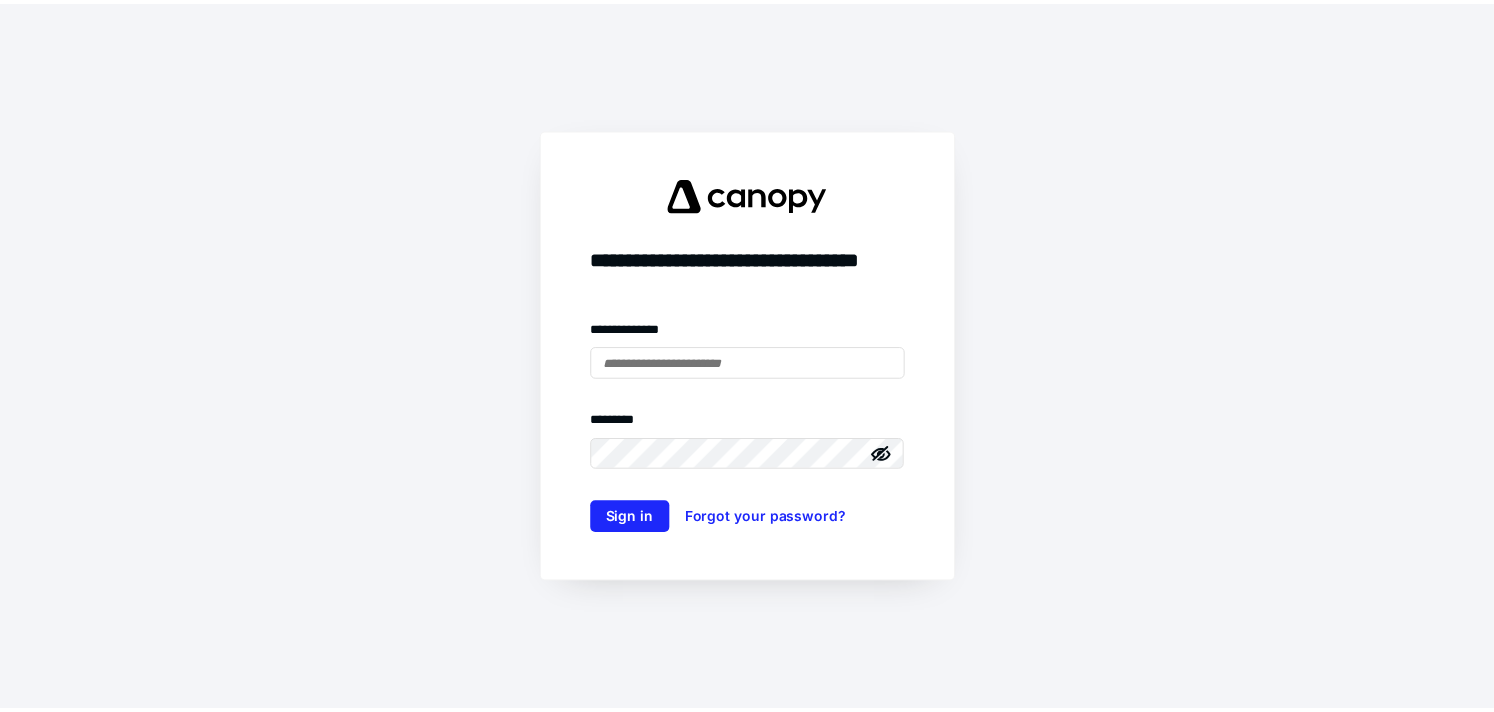 scroll, scrollTop: 0, scrollLeft: 0, axis: both 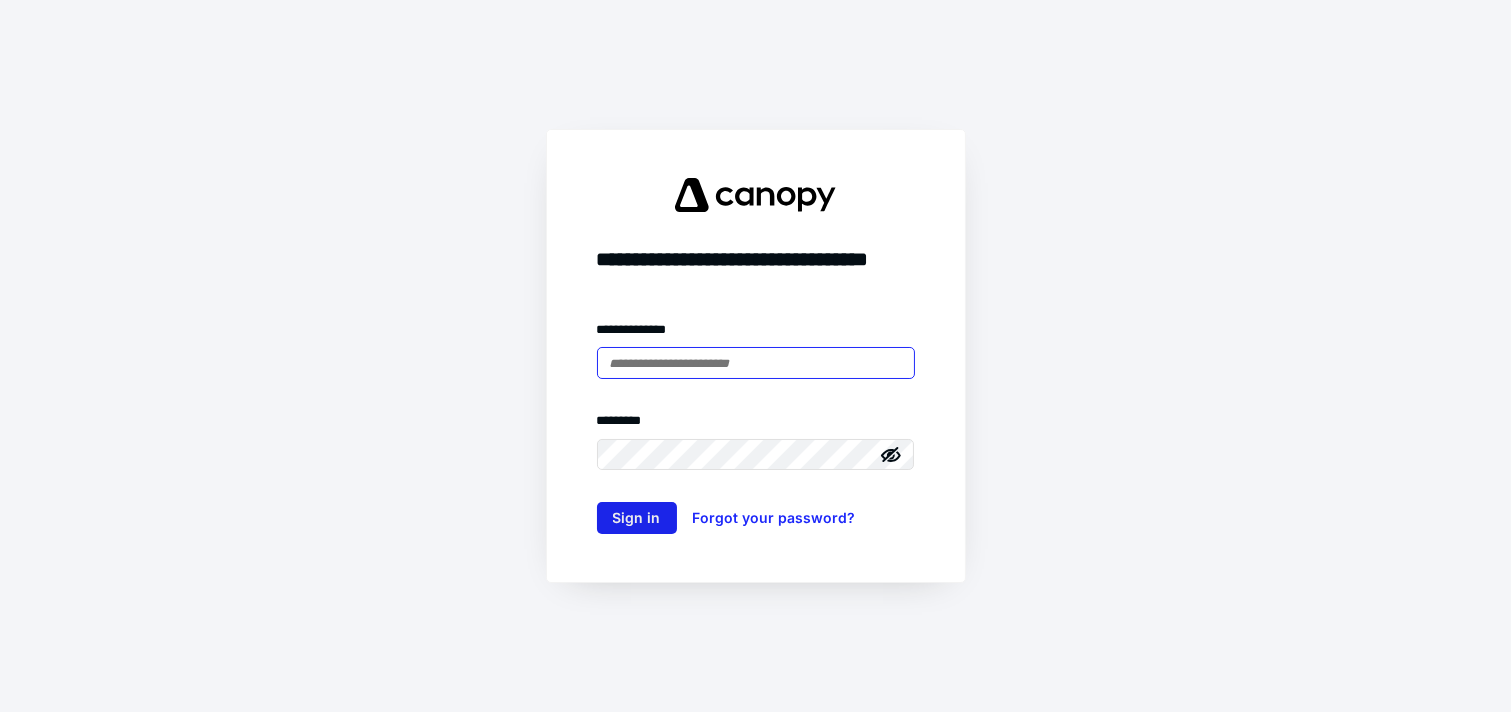 type on "**********" 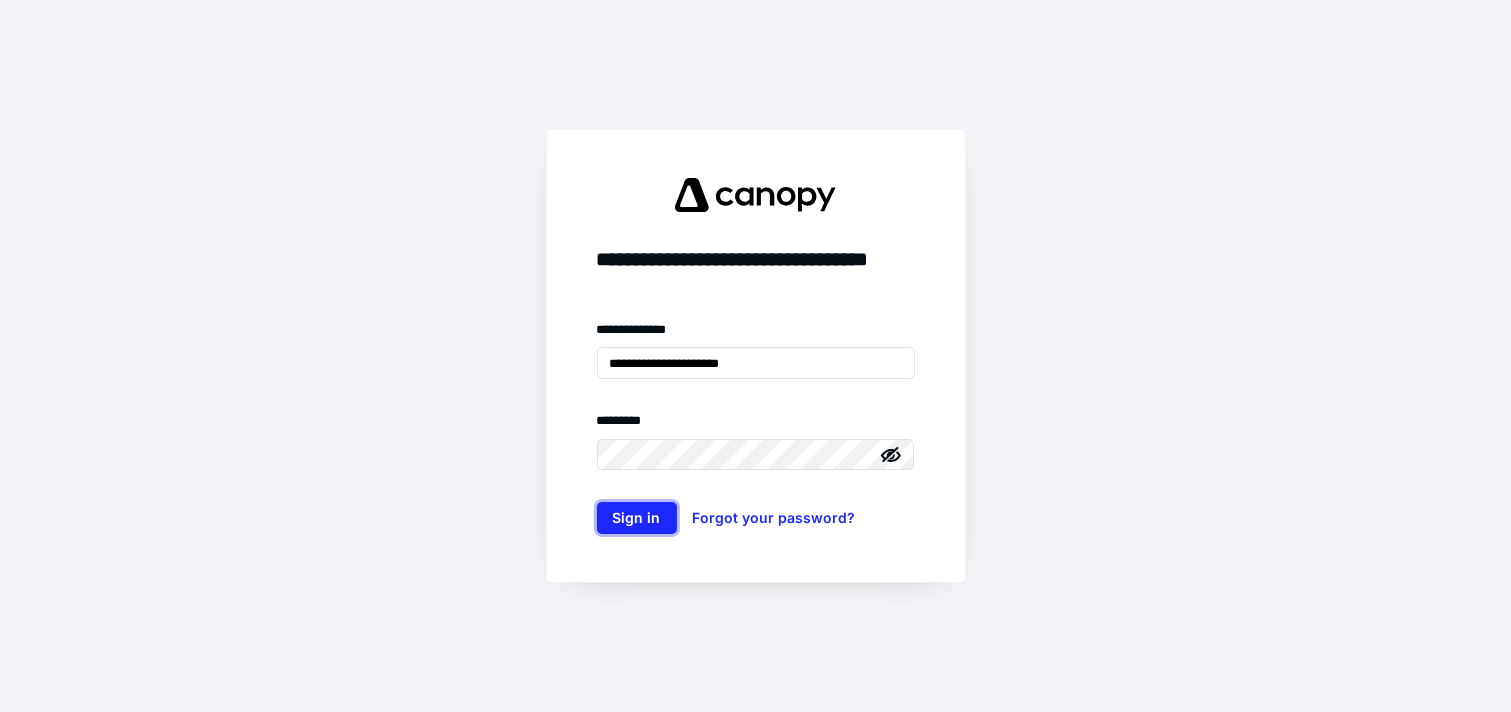 drag, startPoint x: 618, startPoint y: 512, endPoint x: 597, endPoint y: 248, distance: 264.83392 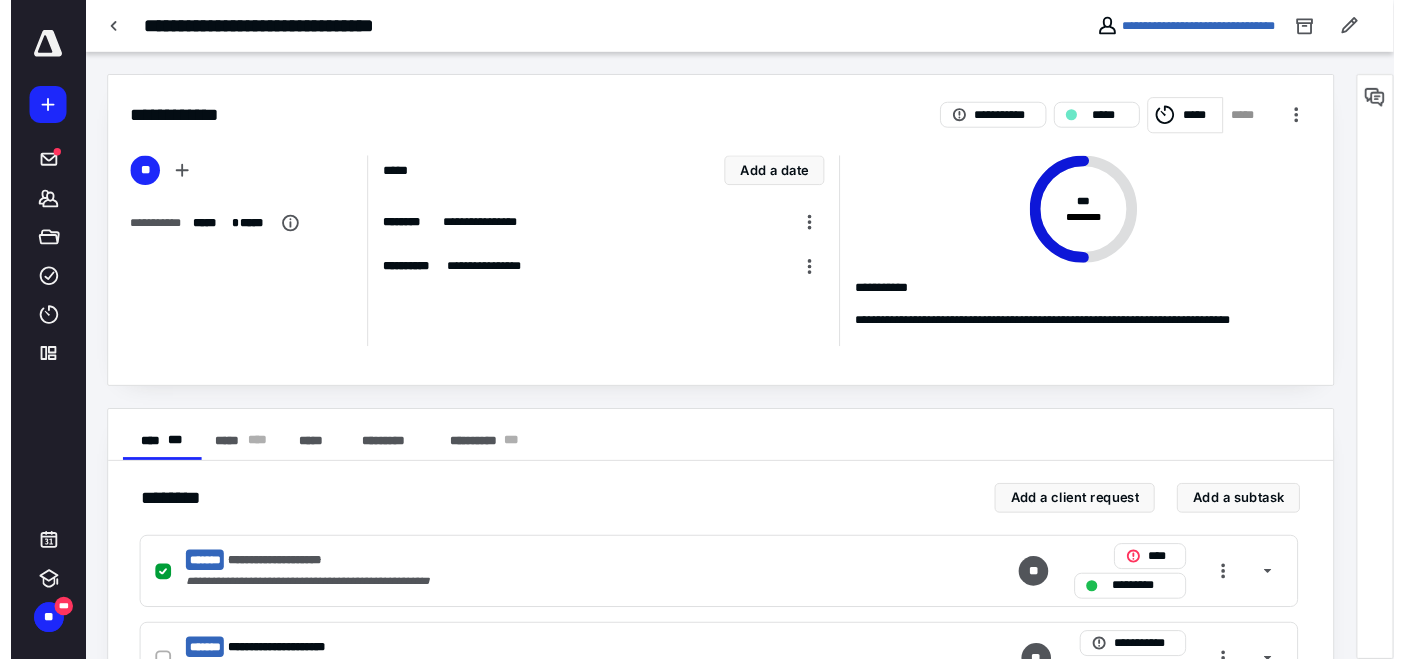 scroll, scrollTop: 0, scrollLeft: 0, axis: both 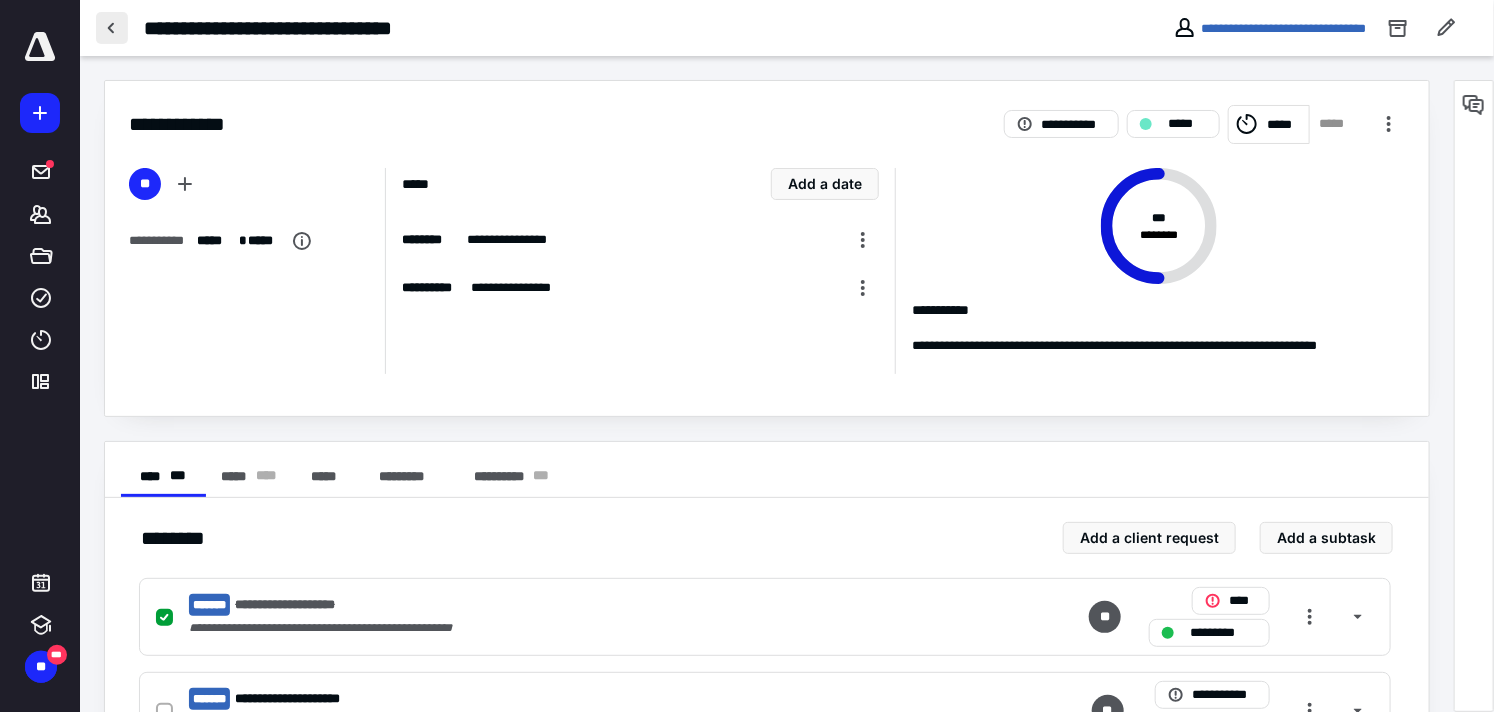 click at bounding box center (112, 28) 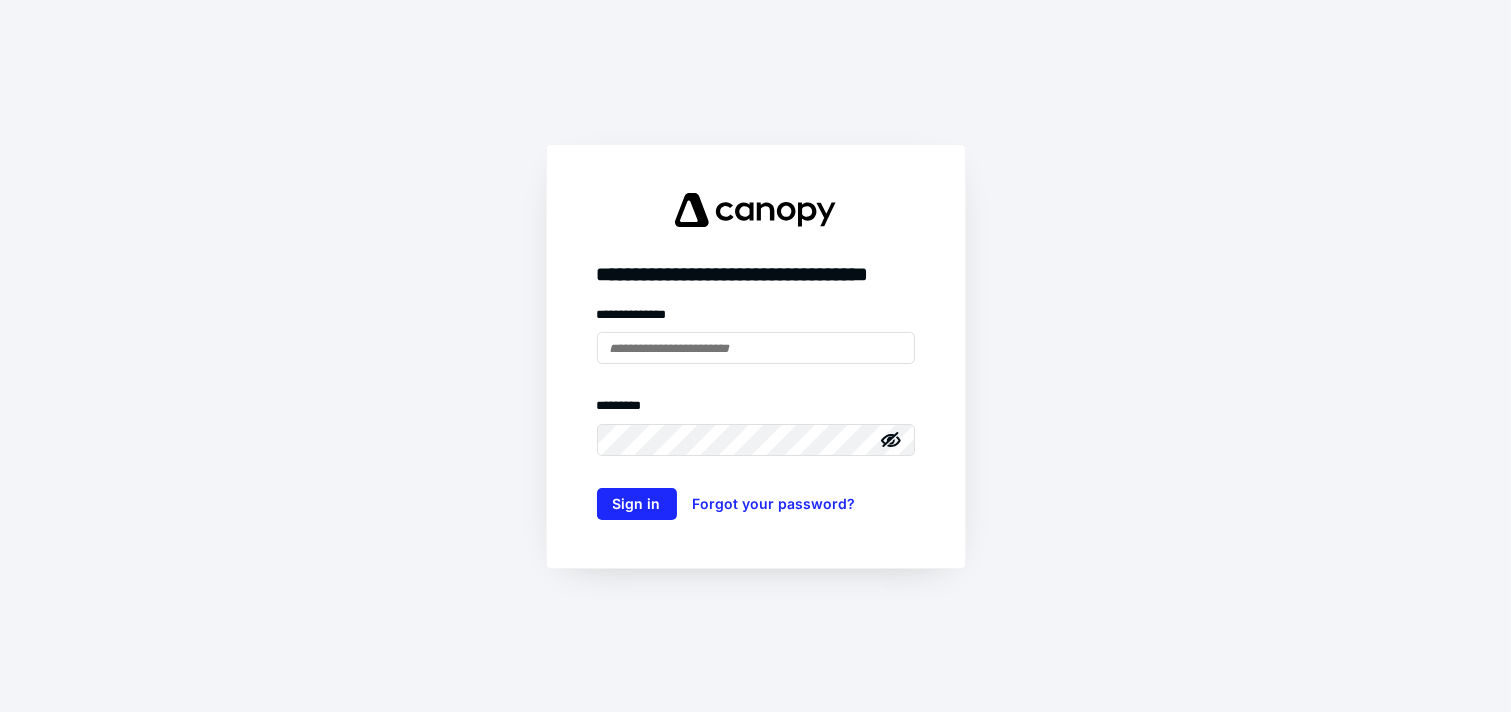 type on "**********" 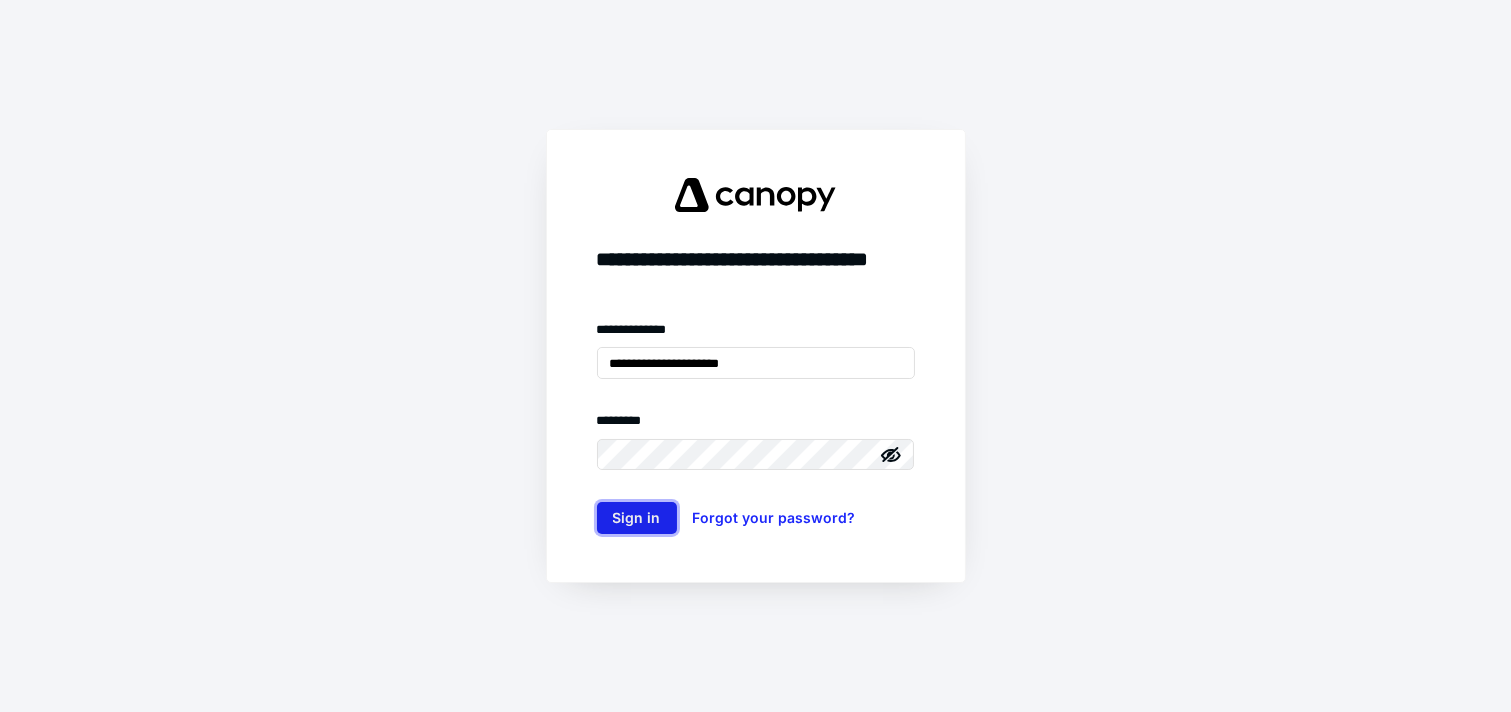click on "Sign in" at bounding box center (637, 518) 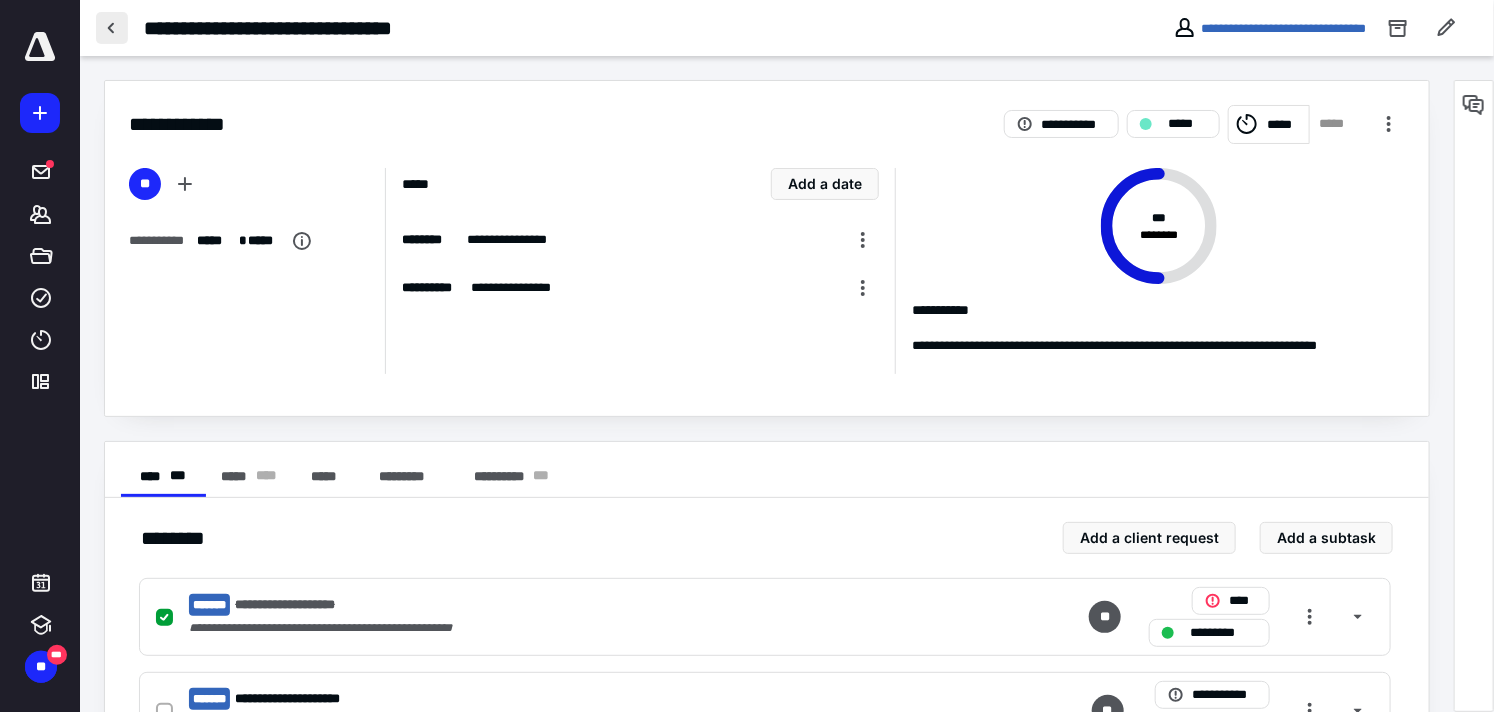 click at bounding box center (112, 28) 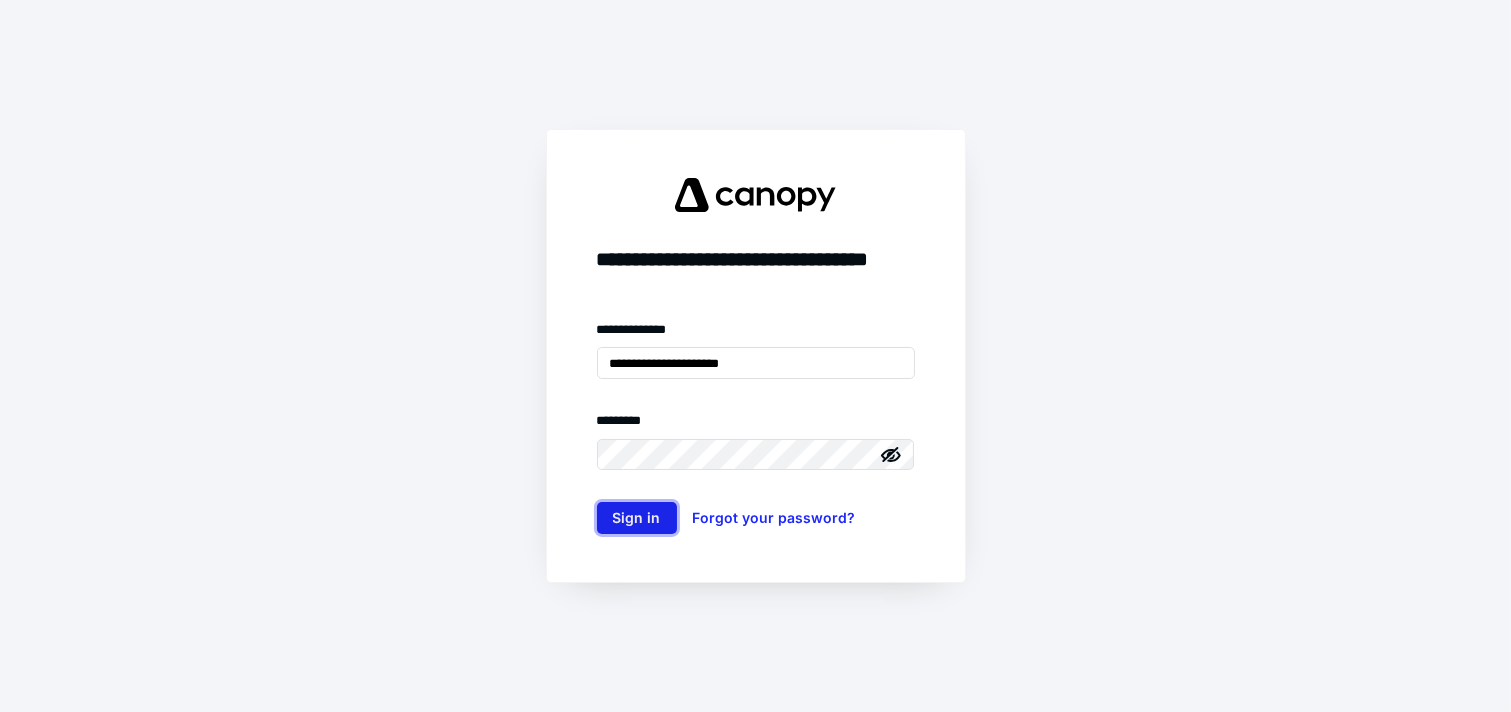 click on "Sign in" at bounding box center (637, 518) 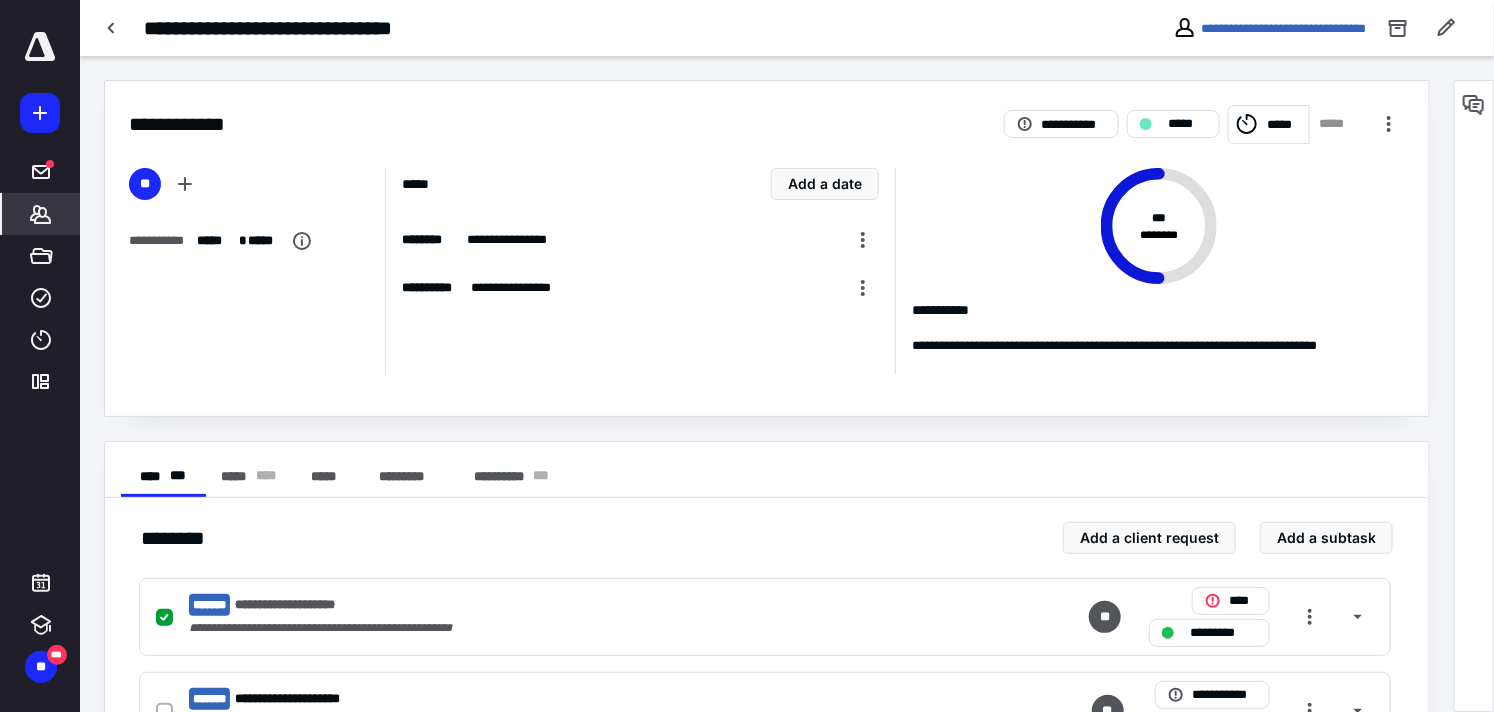 click 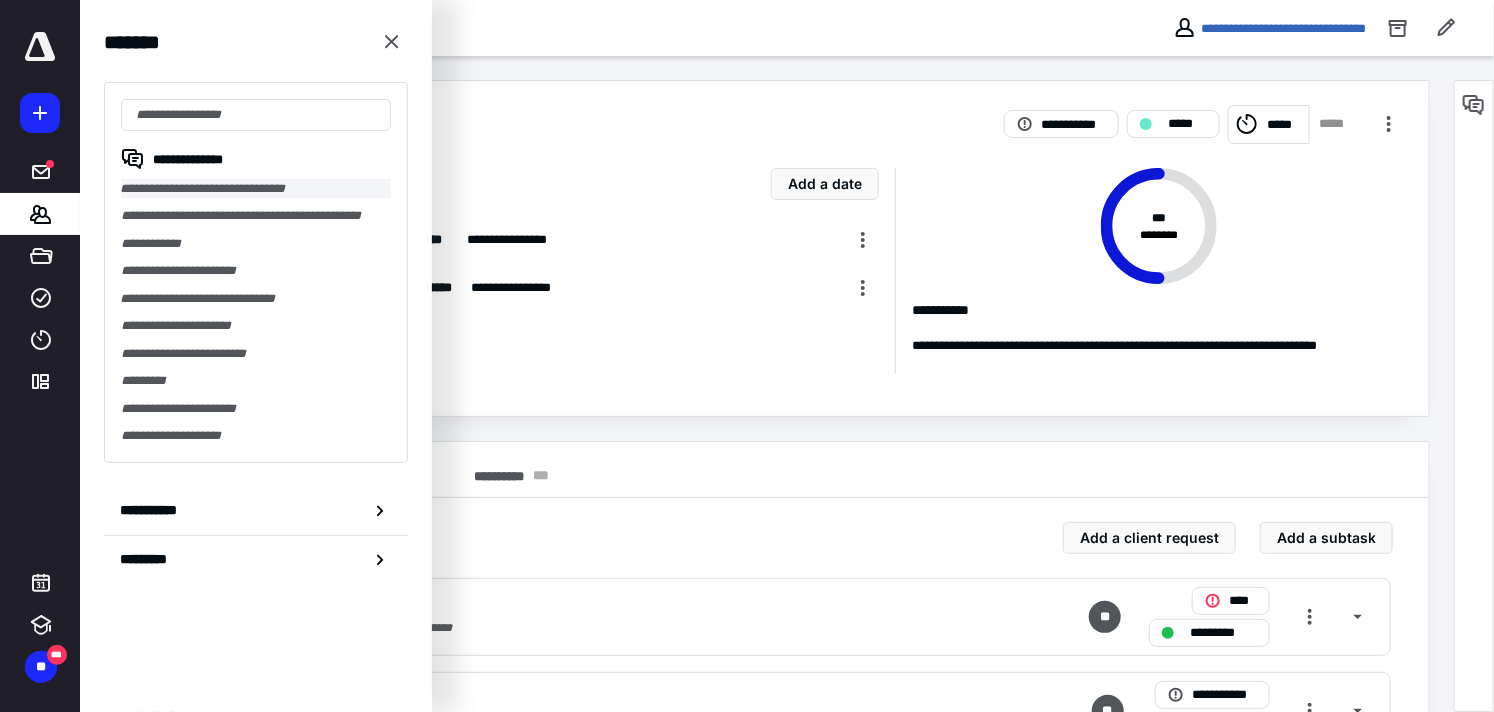 click on "**********" at bounding box center (256, 188) 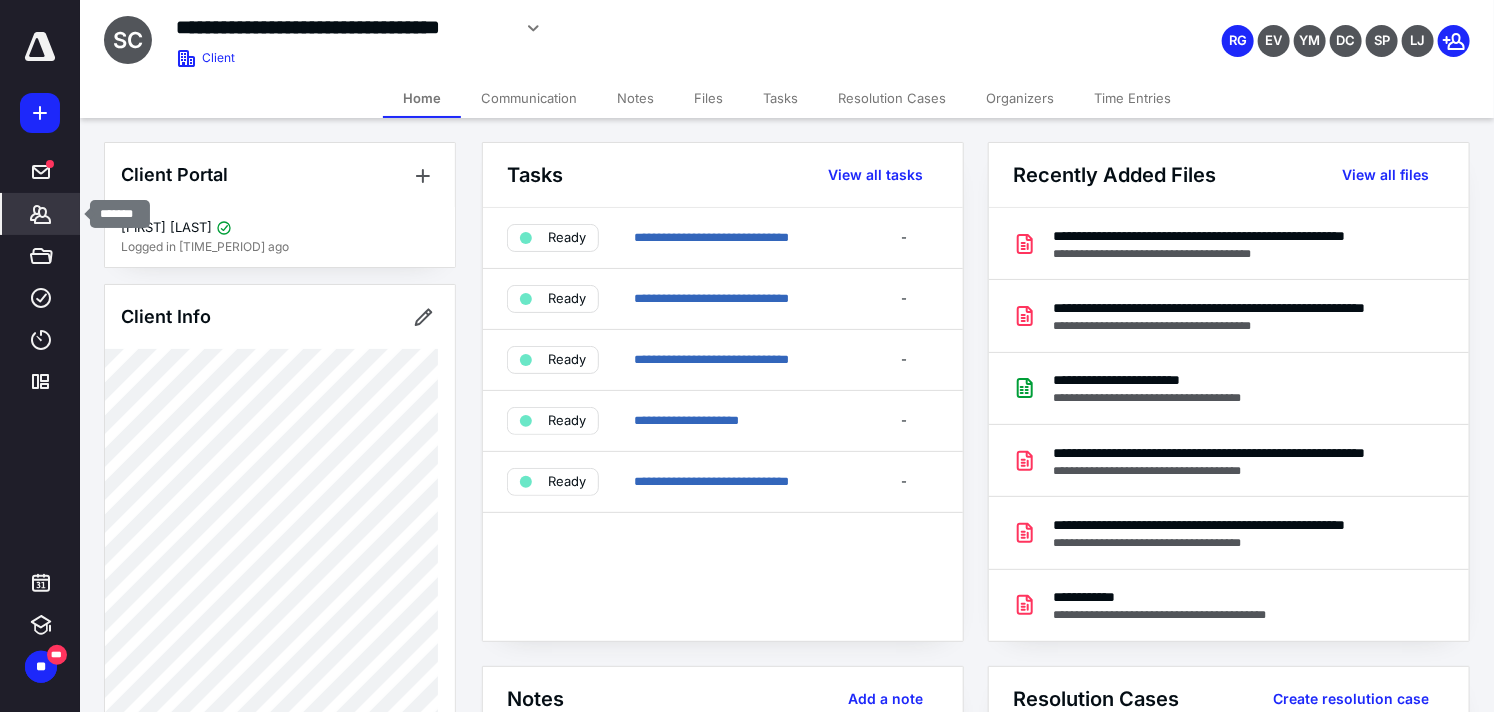 click 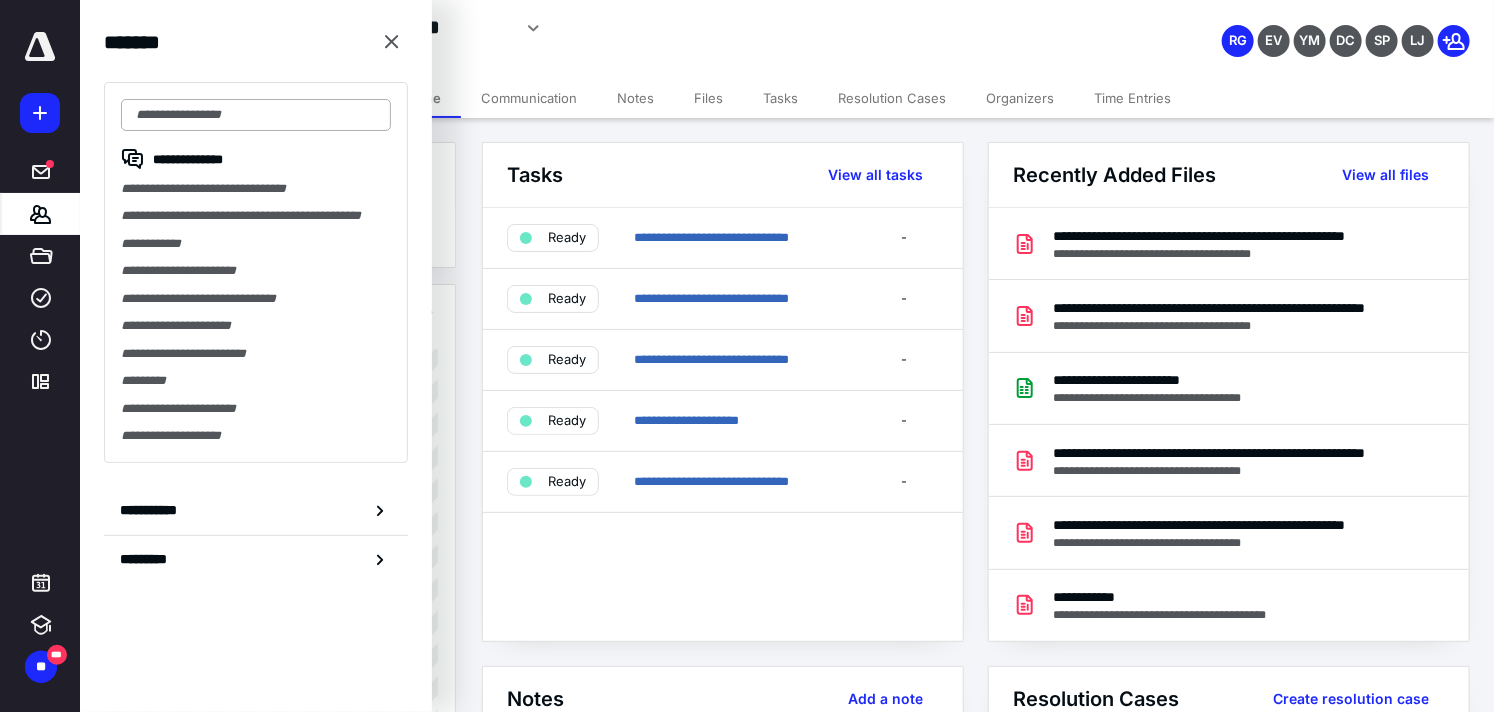 click at bounding box center (256, 115) 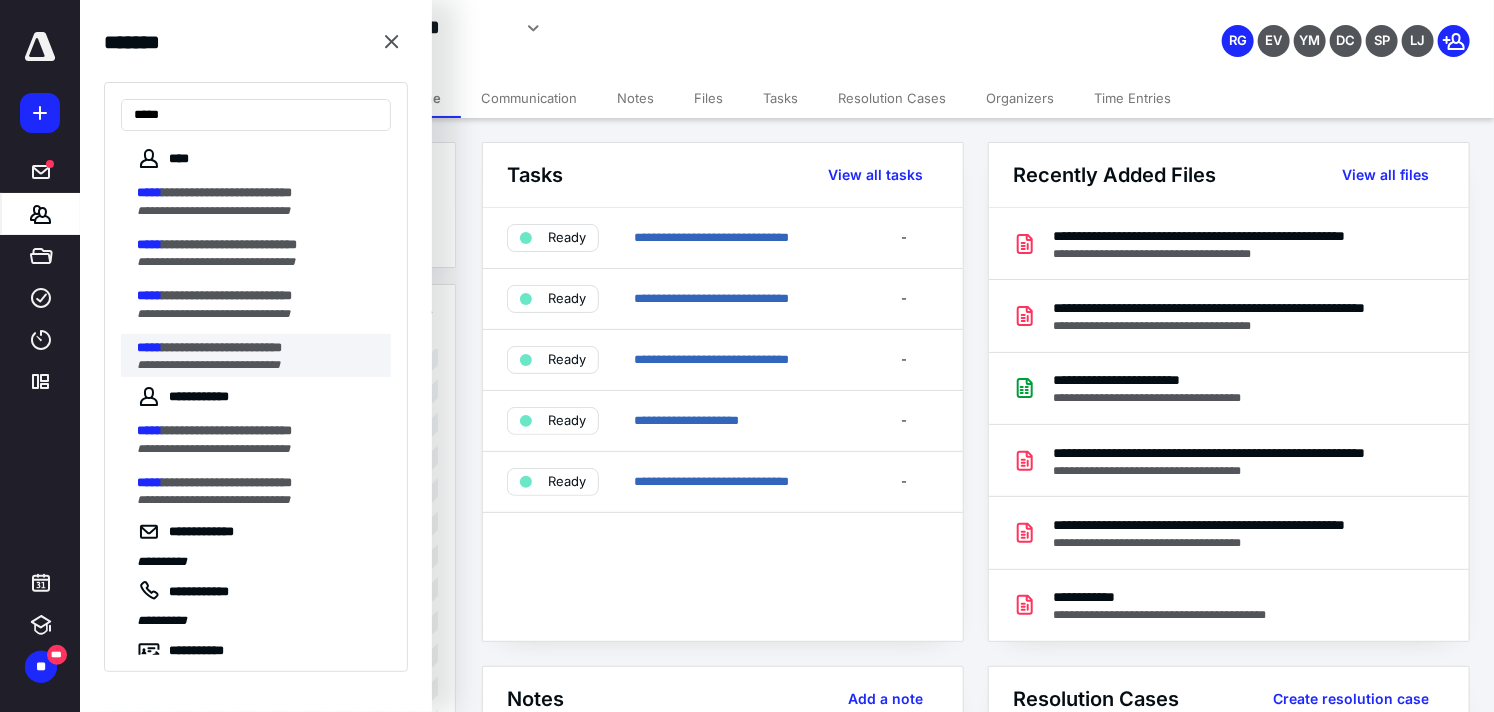 type on "*****" 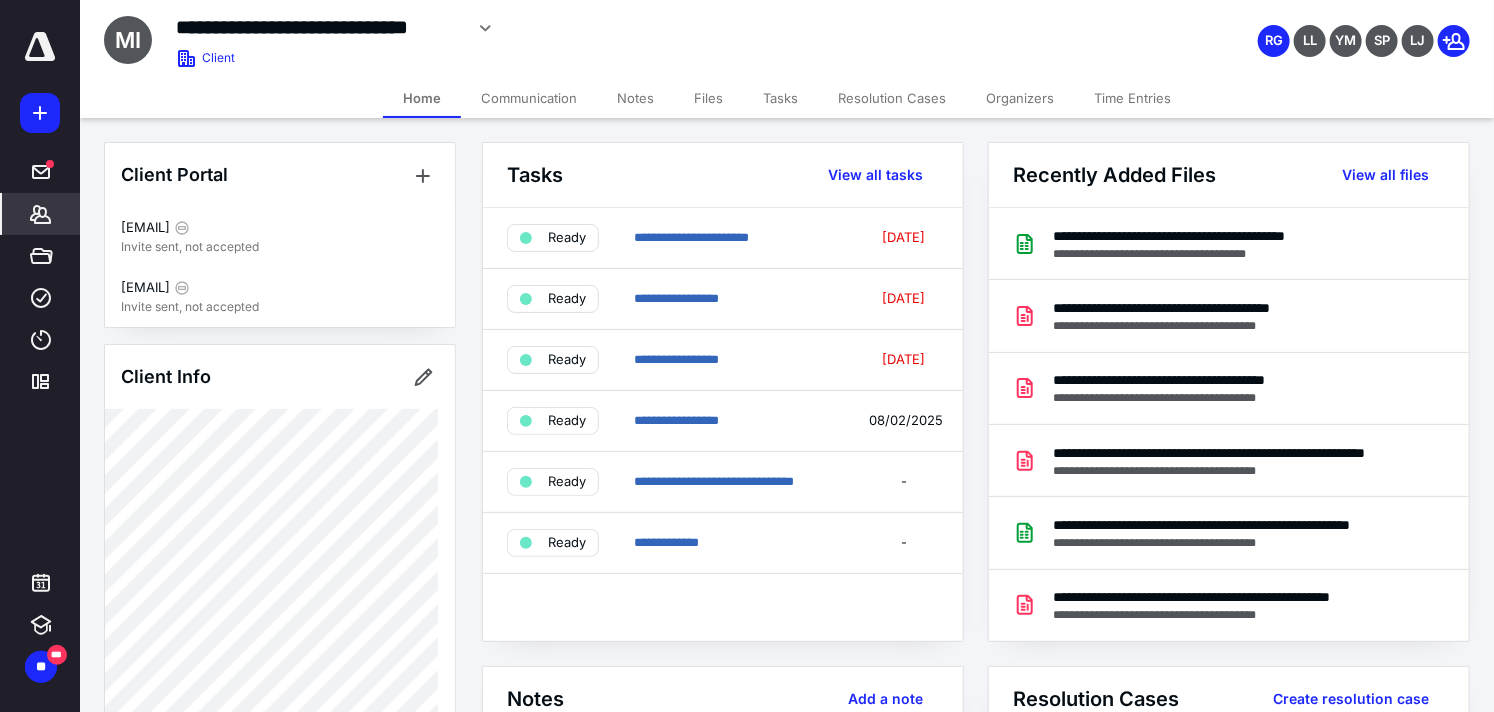 click on "Notes" at bounding box center [635, 98] 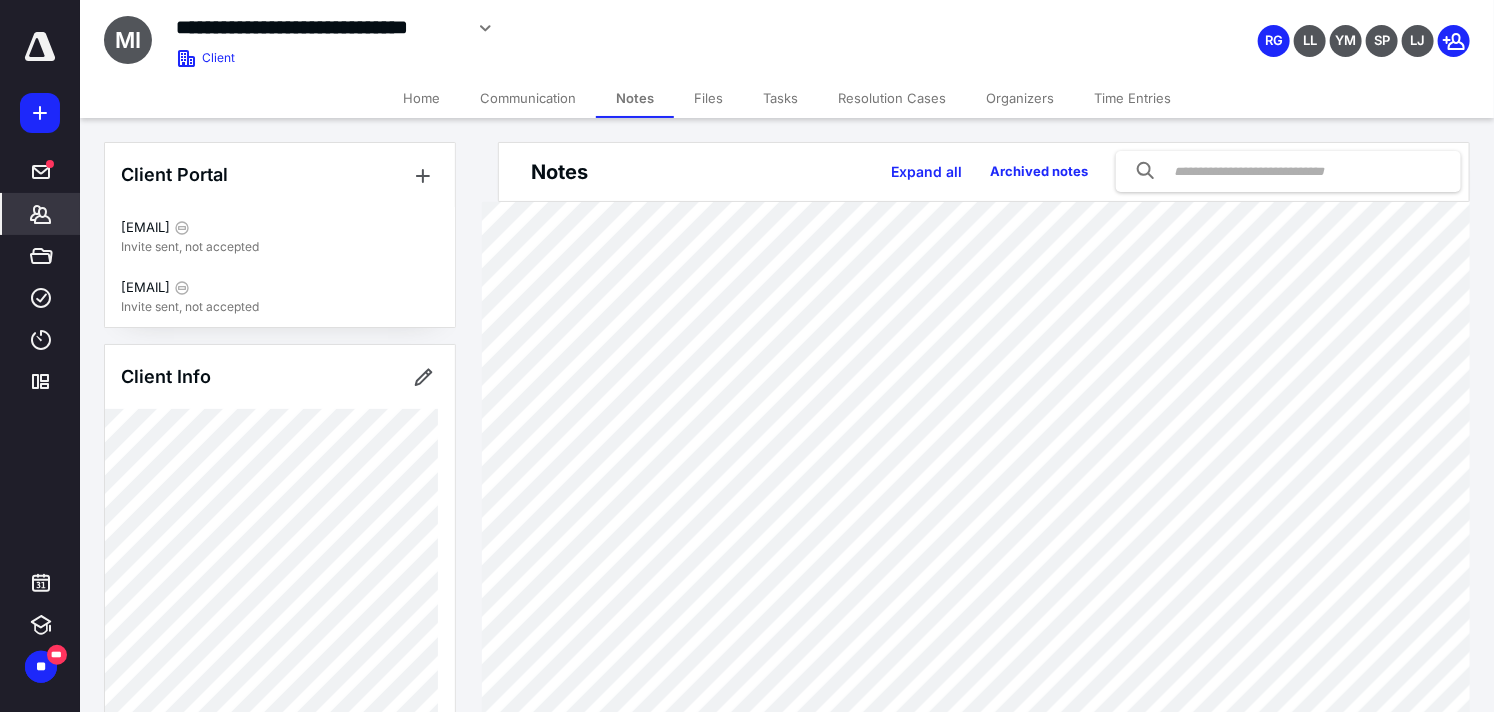 click on "Tasks" at bounding box center [780, 98] 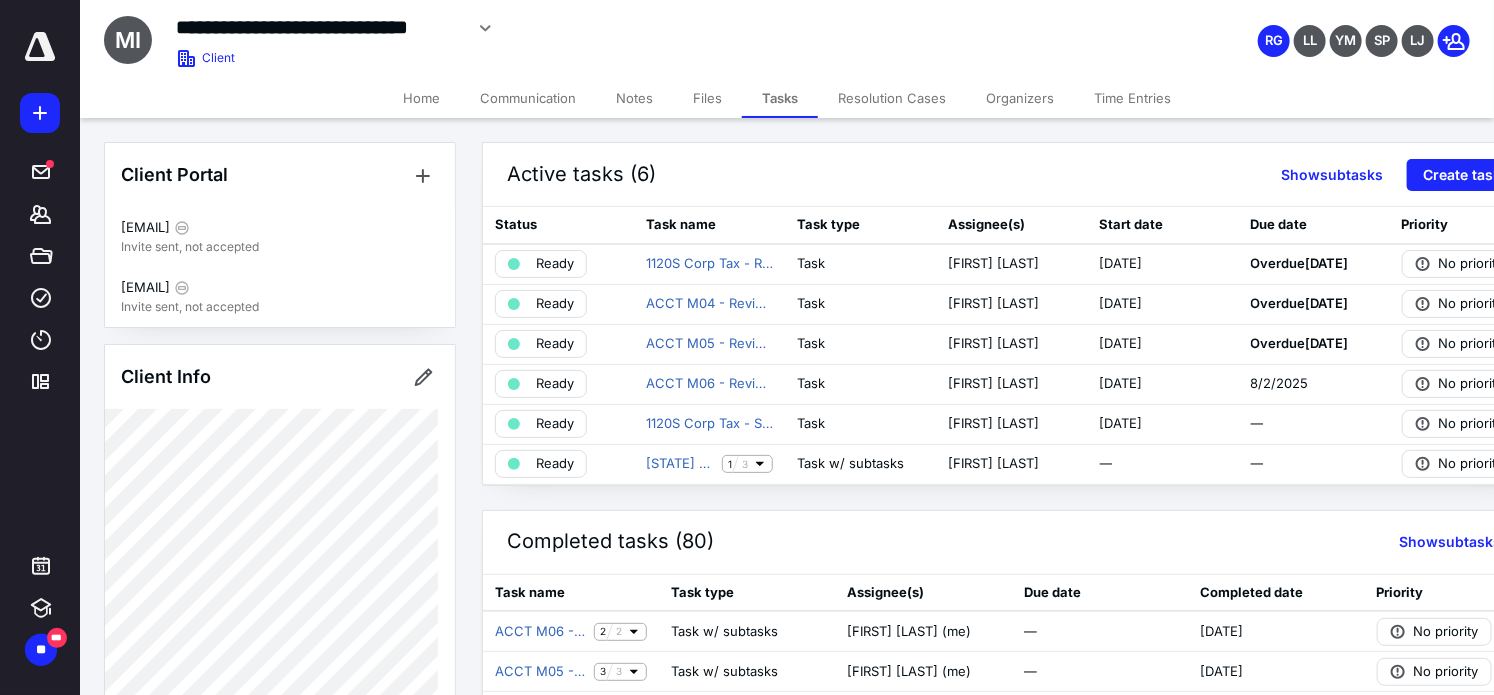 click on "Files" at bounding box center (707, 98) 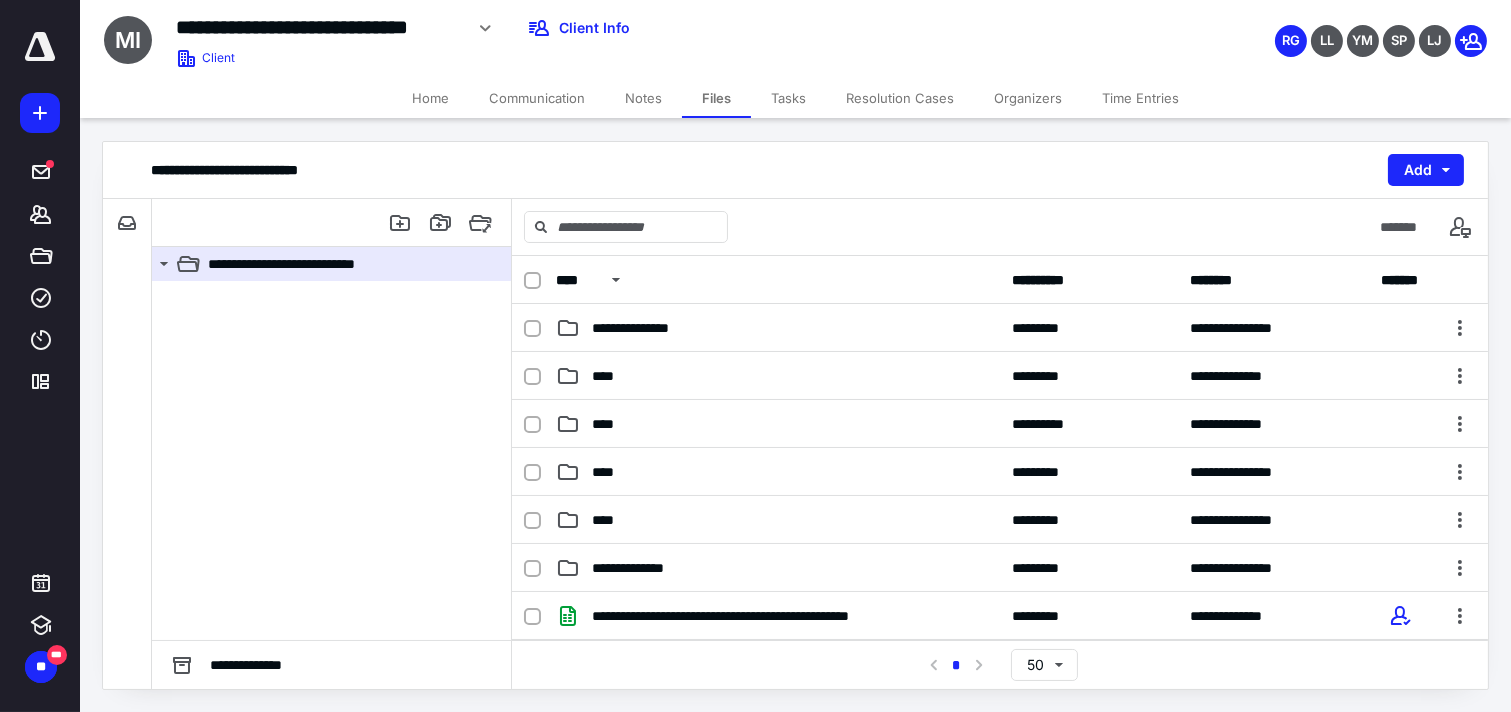 click on "Notes" at bounding box center [643, 98] 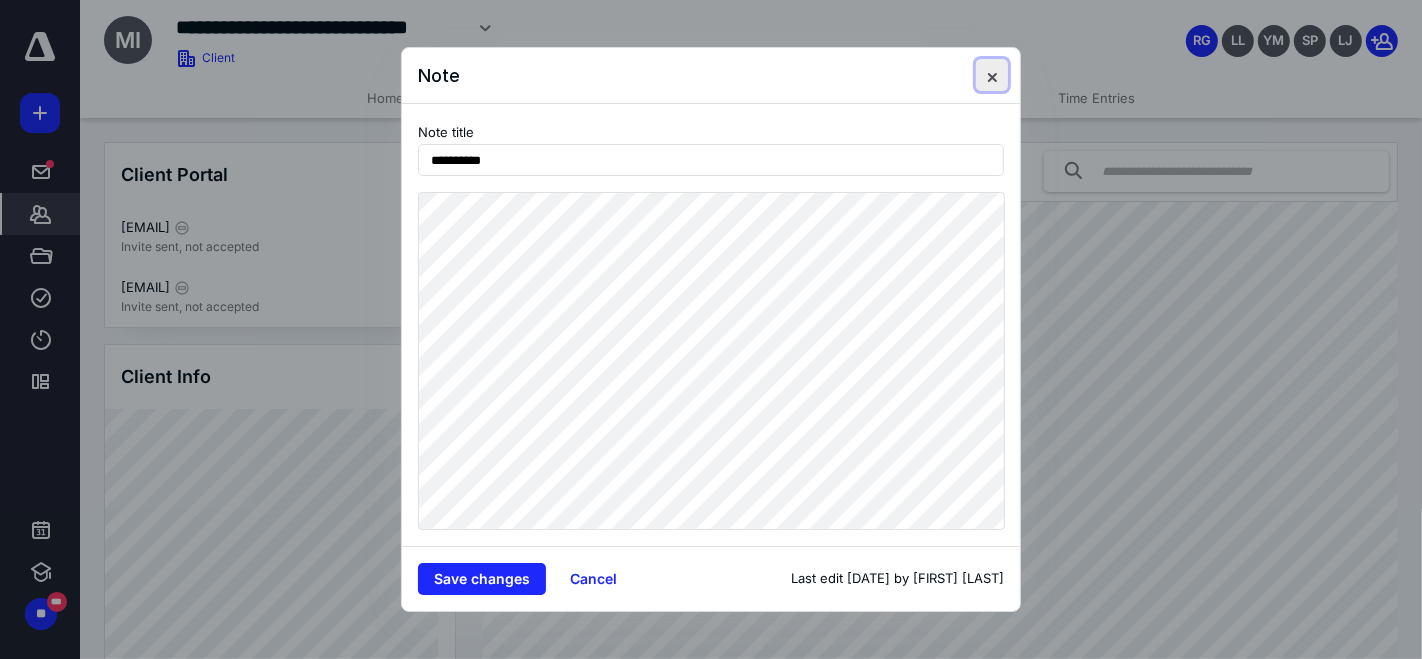 click at bounding box center [992, 75] 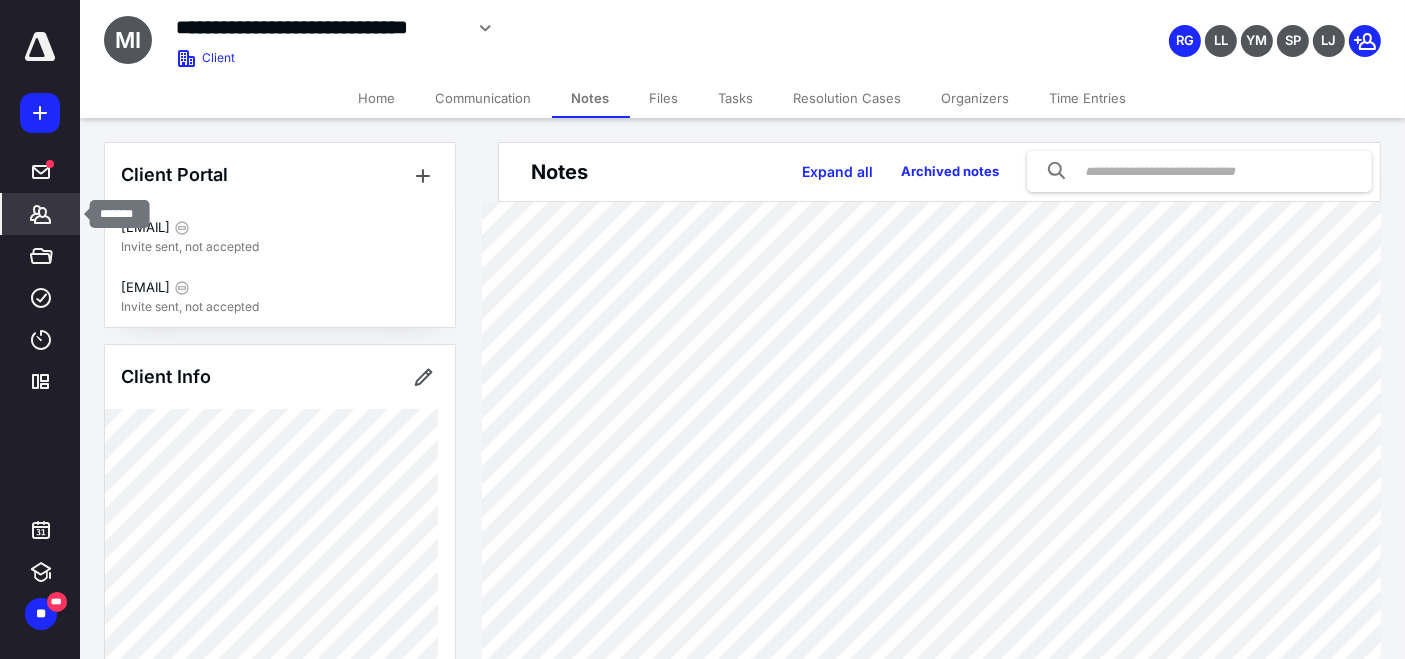 click 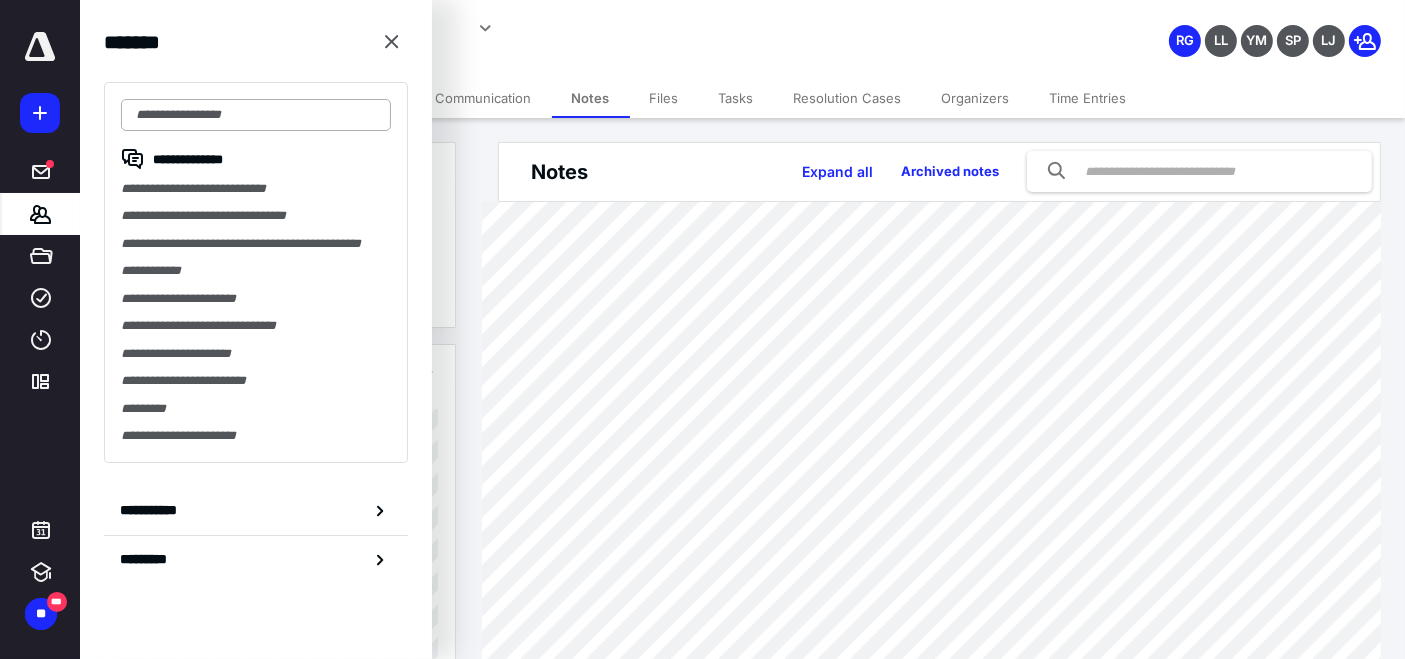 click at bounding box center (256, 115) 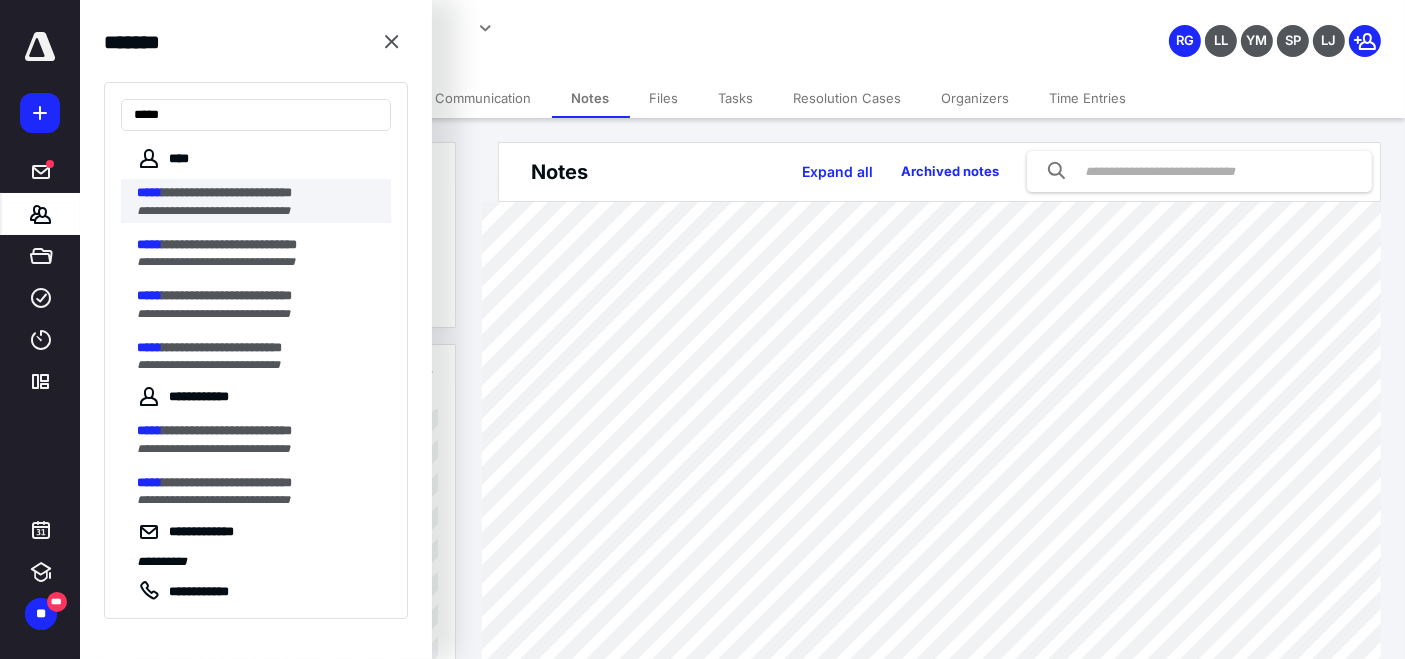 type on "*****" 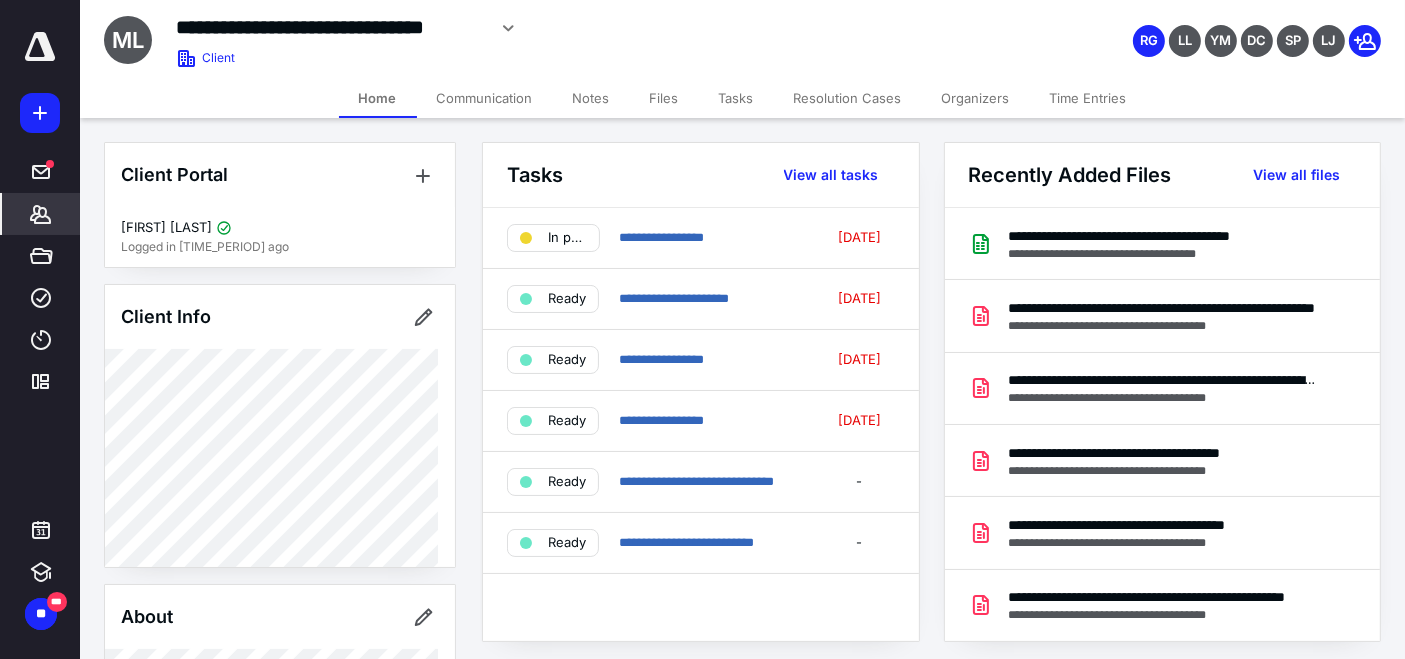 click on "Notes" at bounding box center (591, 98) 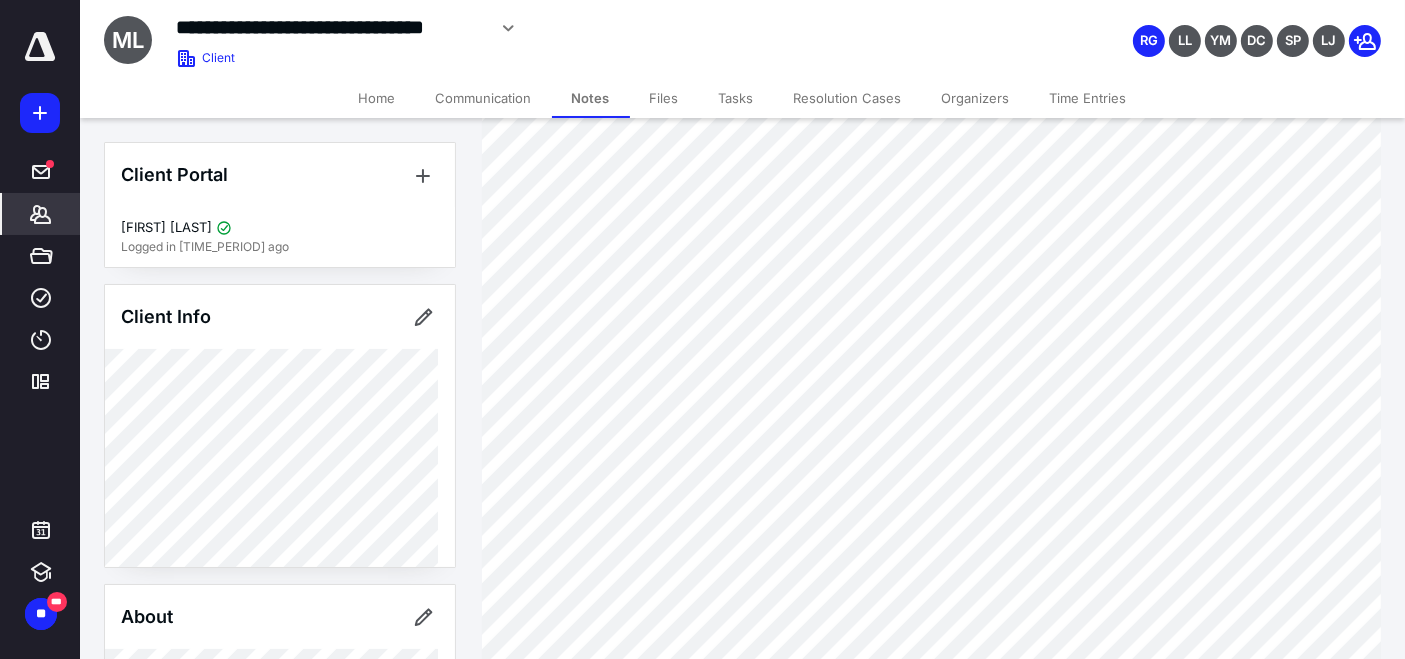 scroll, scrollTop: 555, scrollLeft: 0, axis: vertical 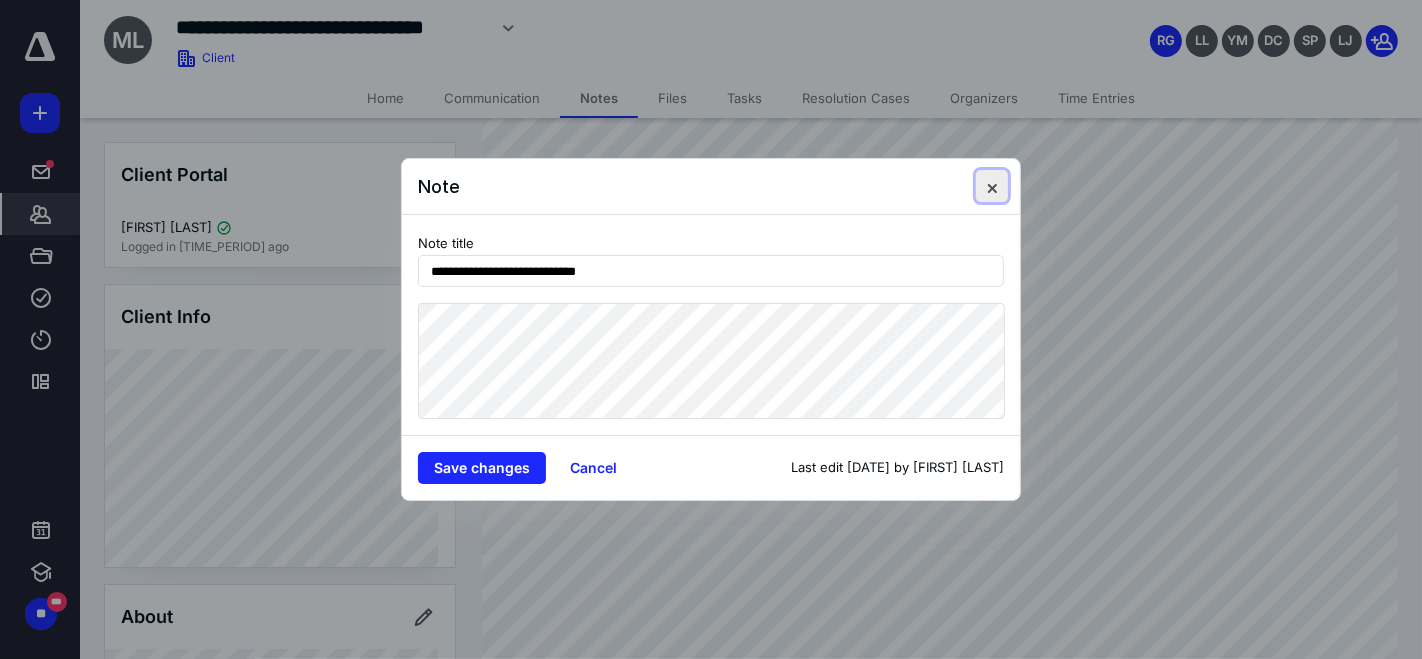 click at bounding box center (992, 186) 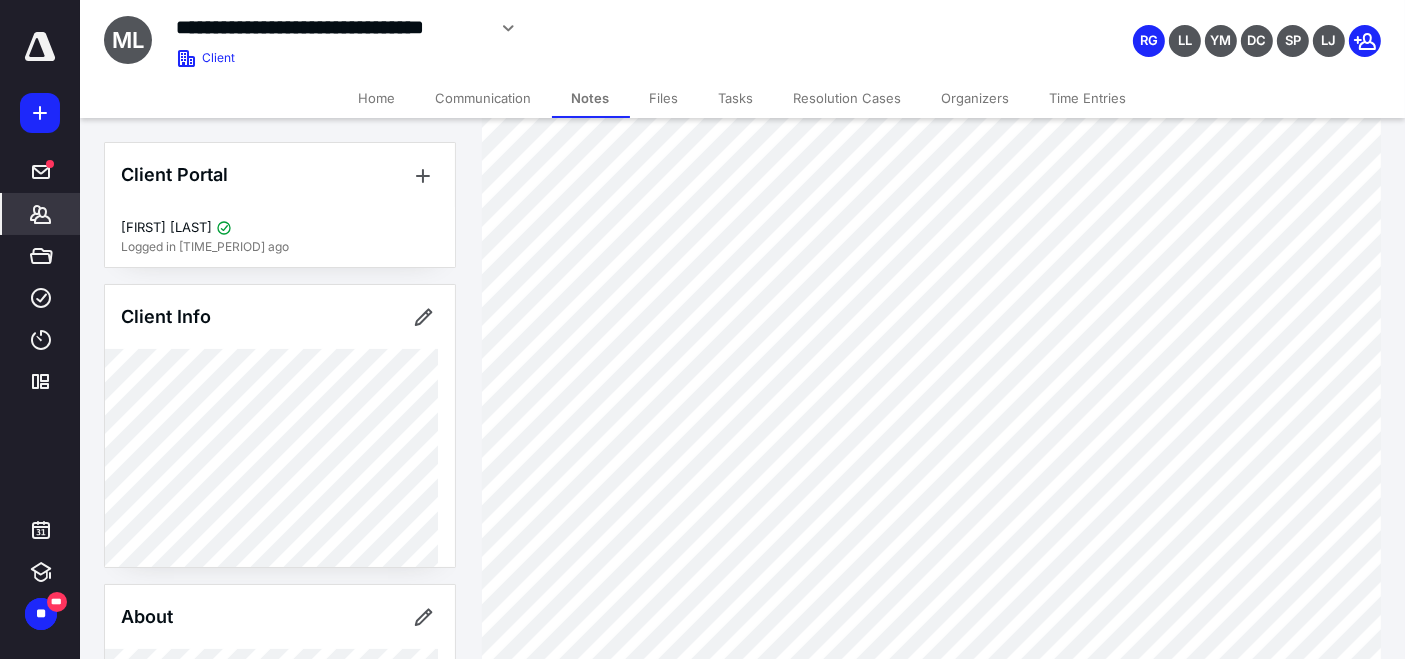 click 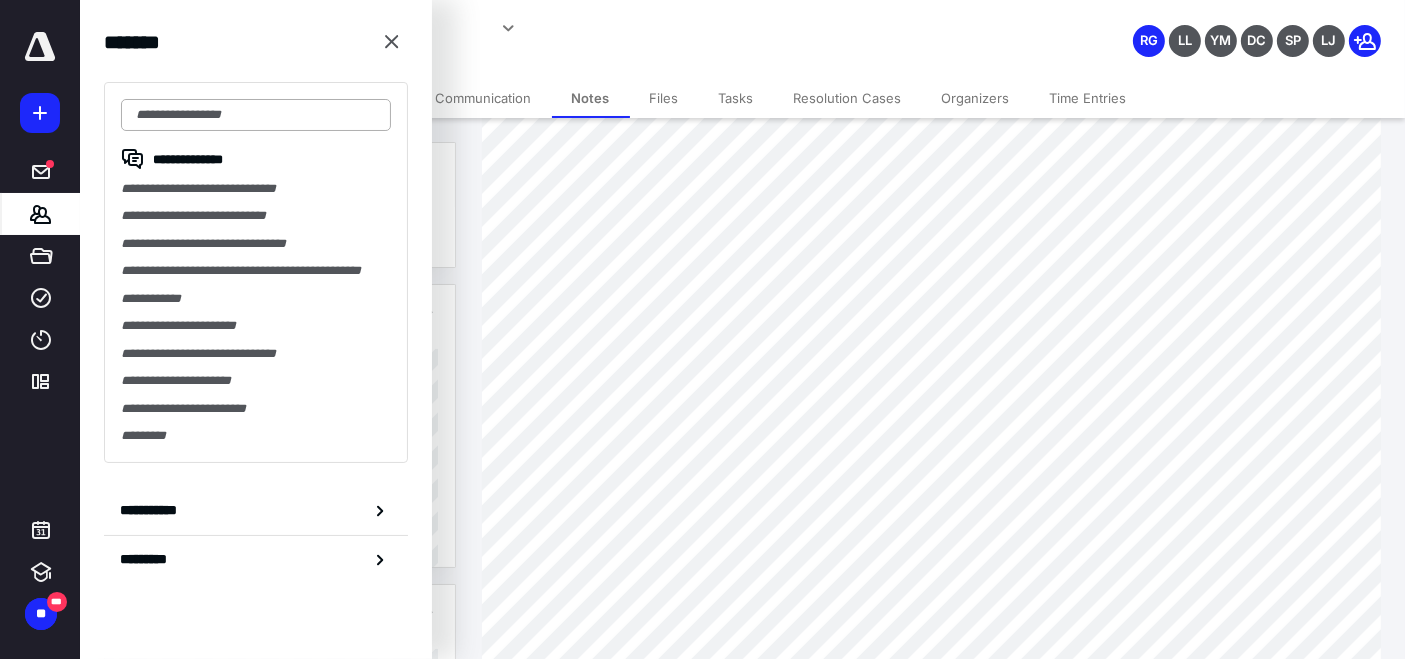 click at bounding box center [256, 115] 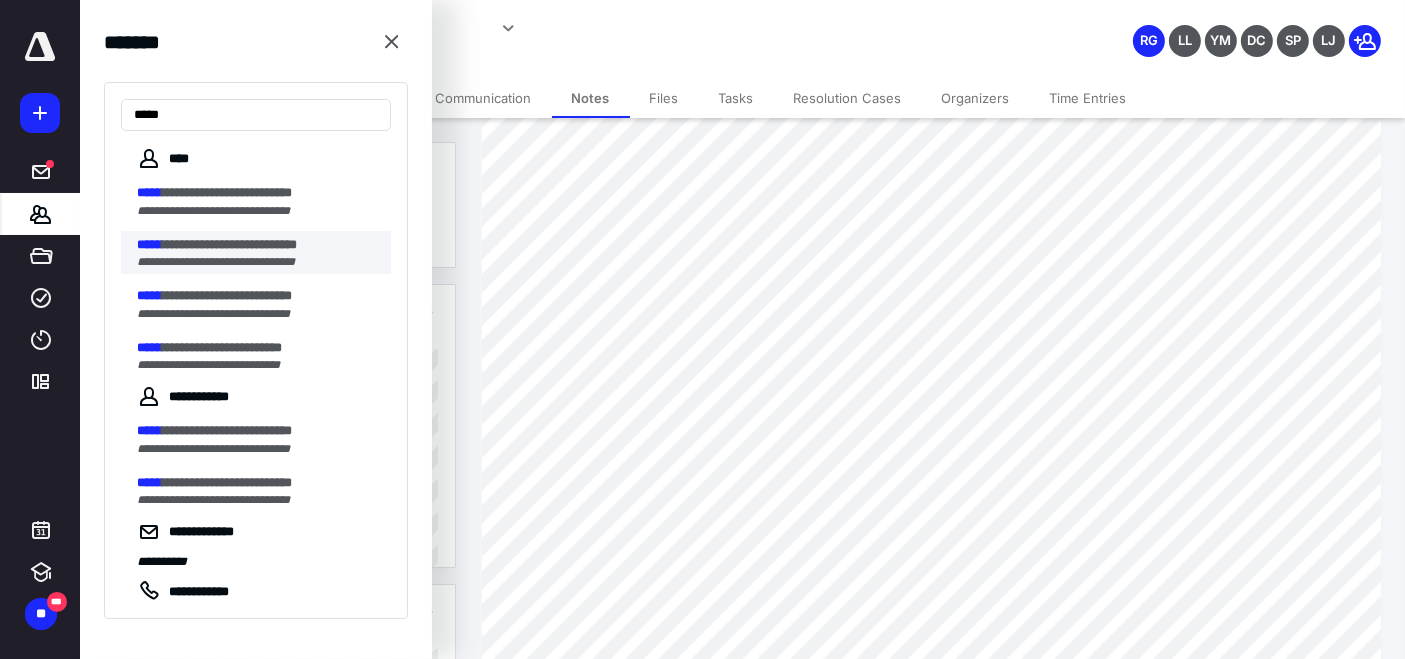 type on "*****" 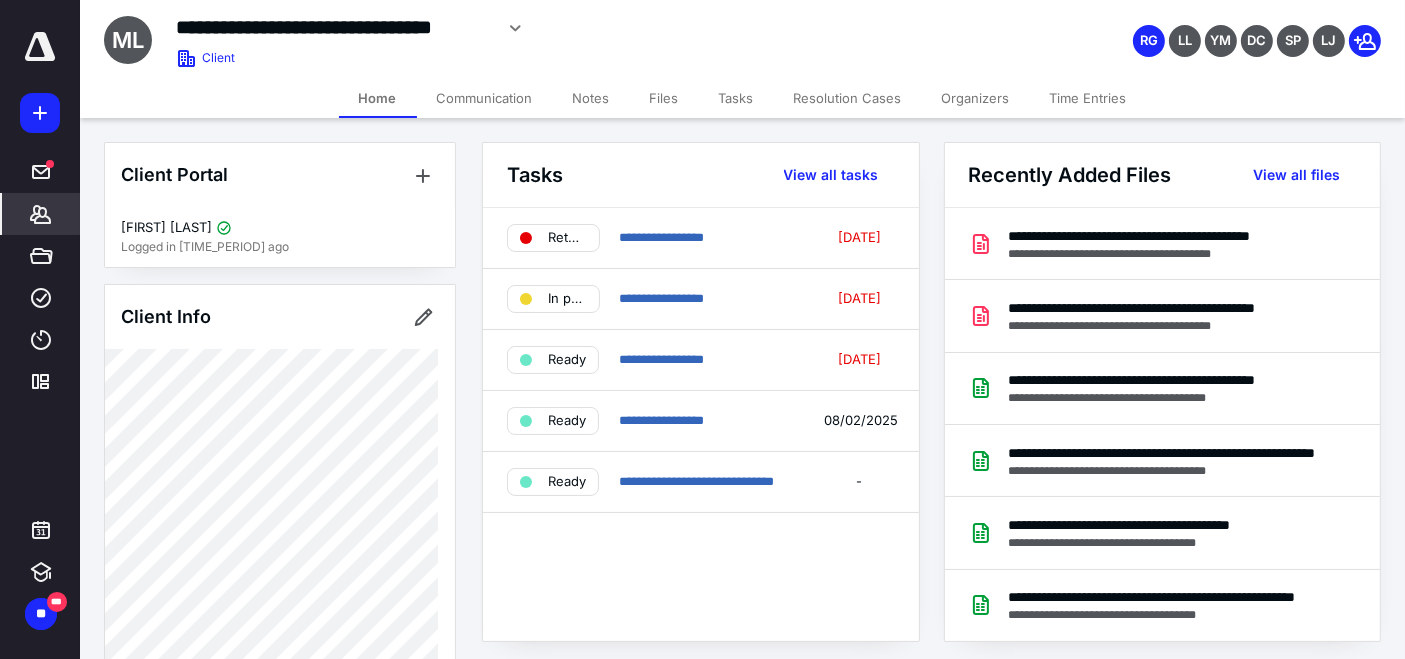click on "Notes" at bounding box center [591, 98] 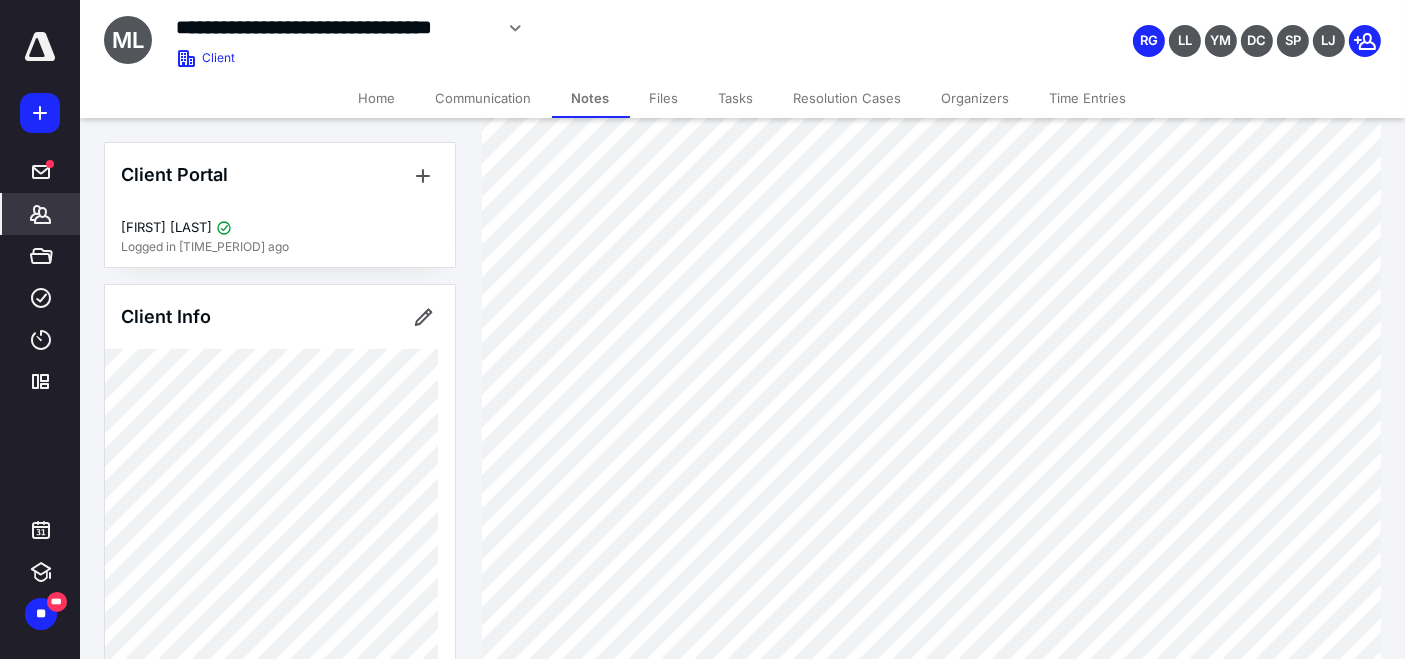 scroll, scrollTop: 328, scrollLeft: 0, axis: vertical 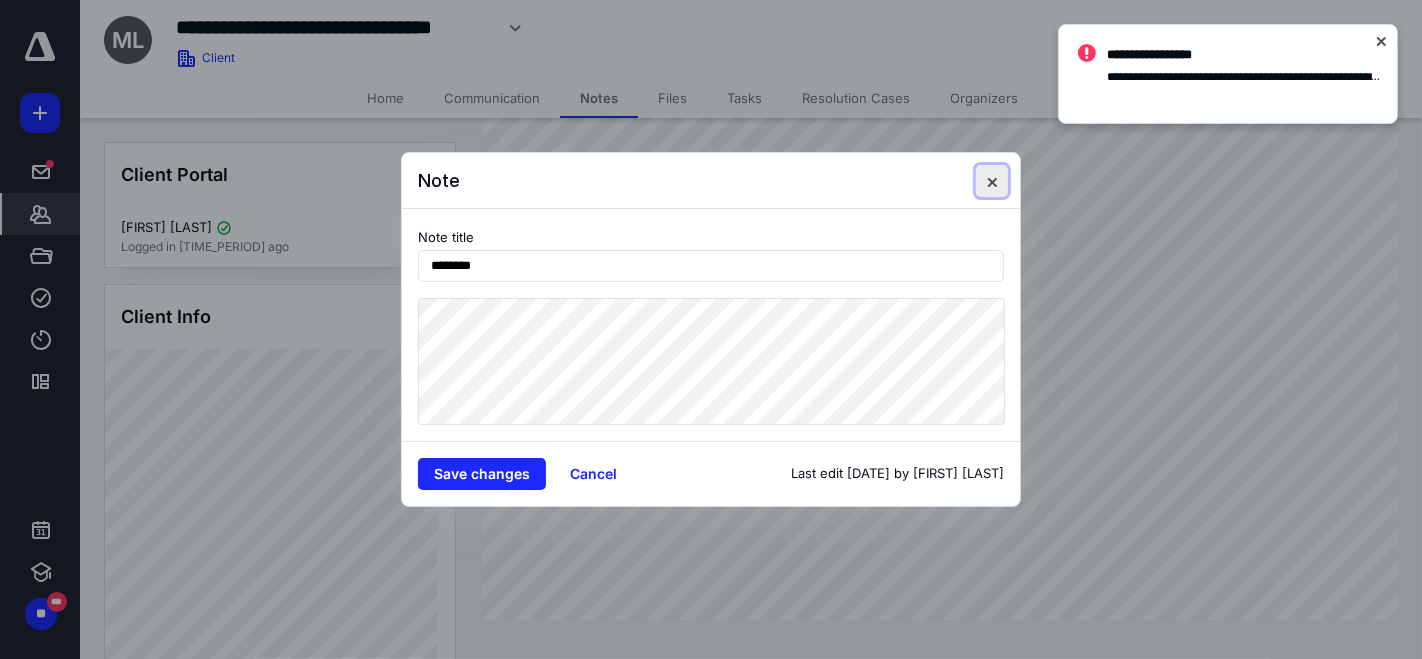 click at bounding box center (992, 181) 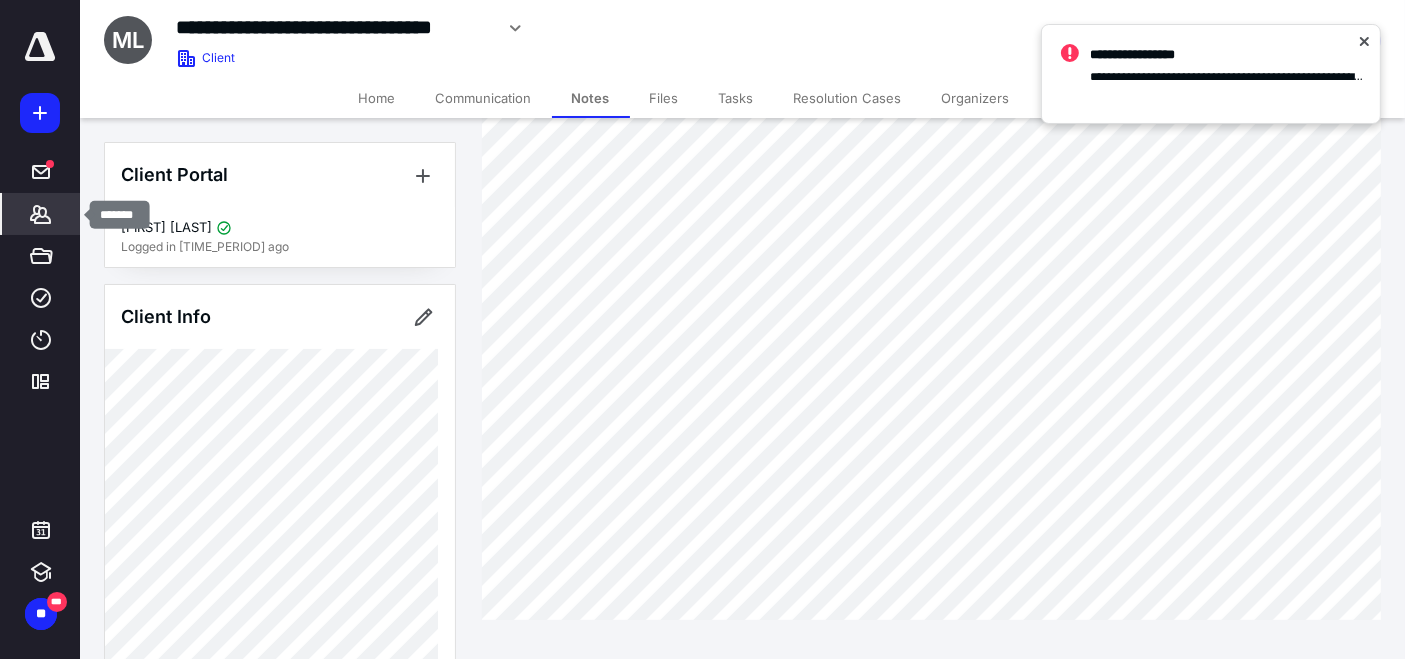 click 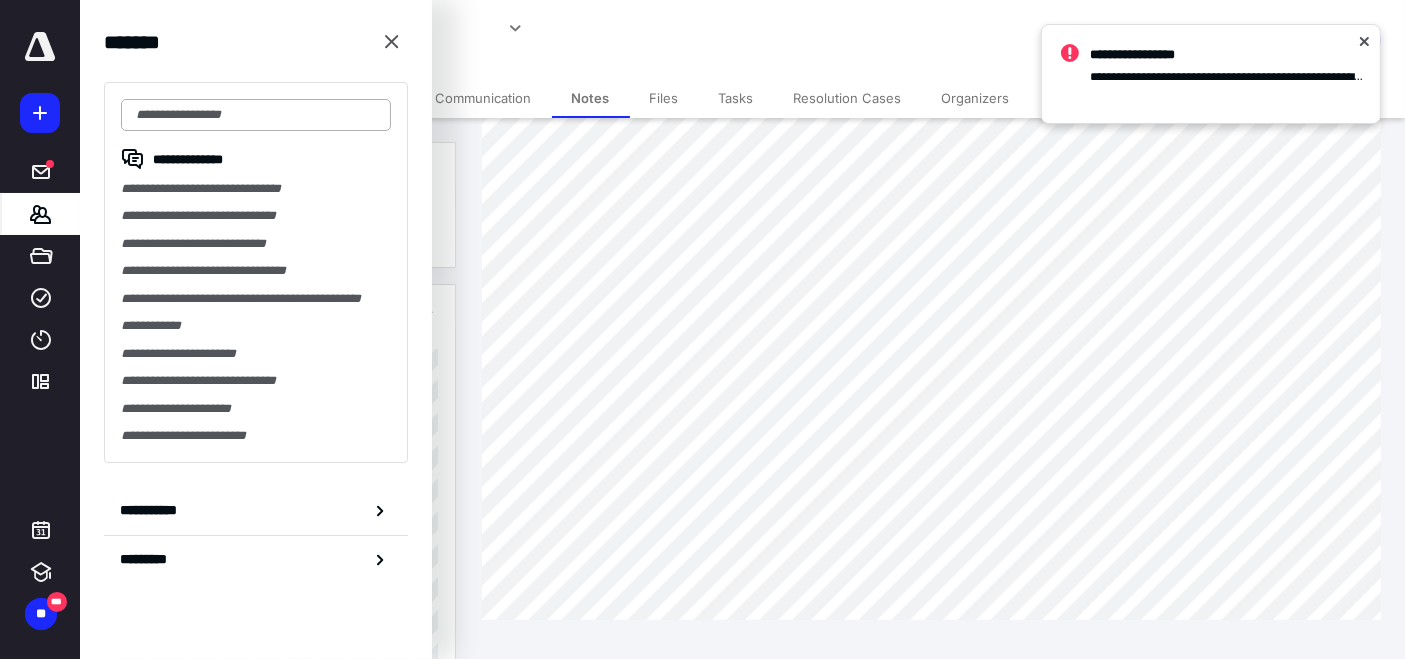 click at bounding box center (256, 115) 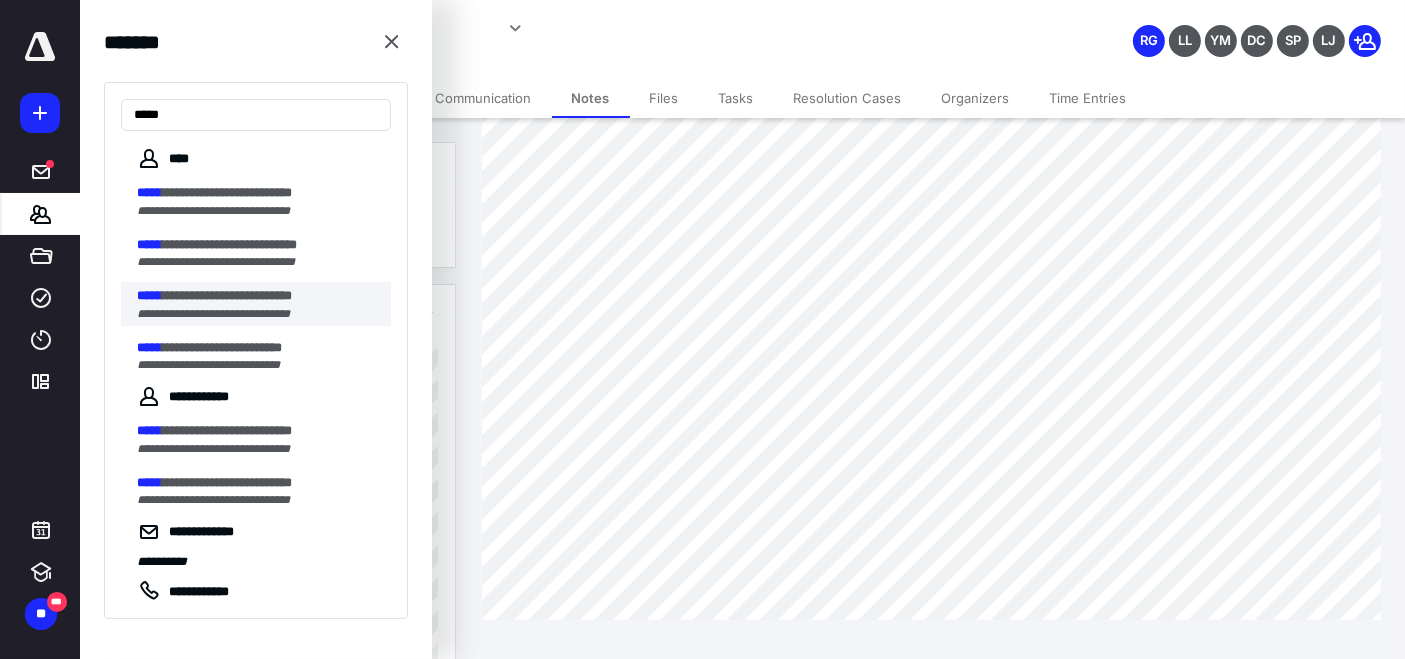 type on "*****" 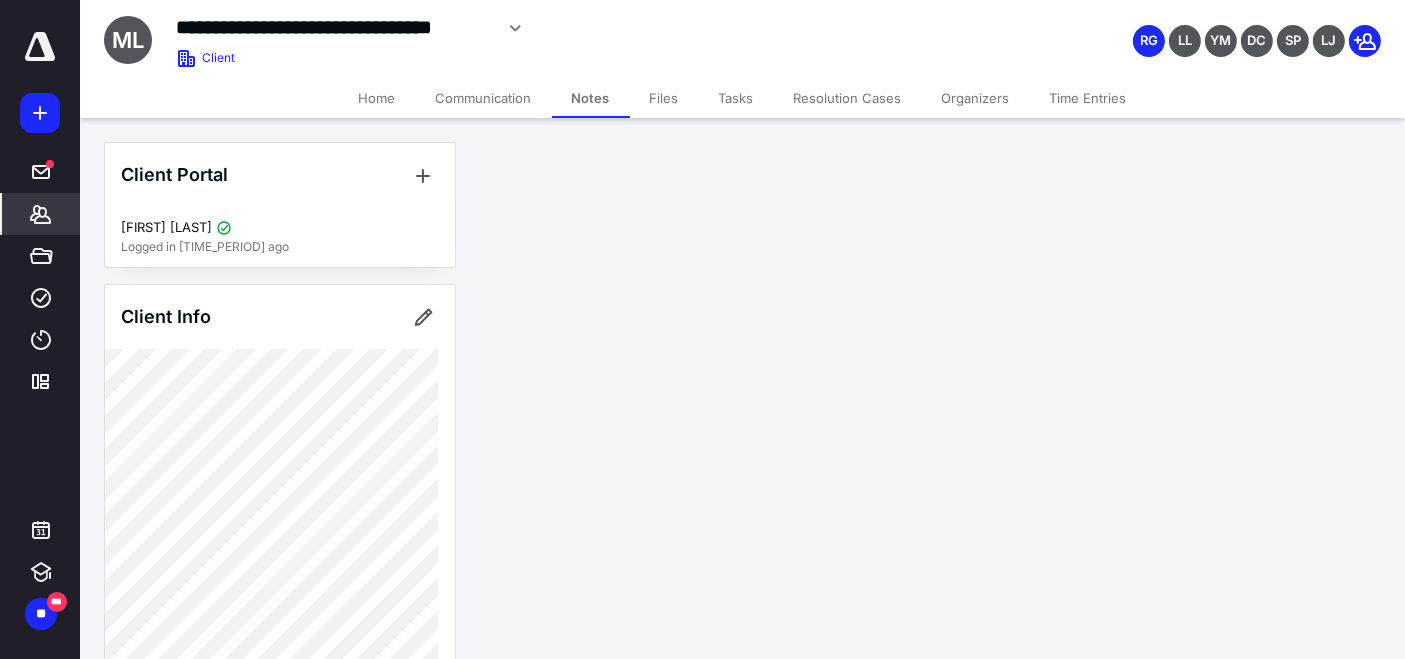 scroll, scrollTop: 0, scrollLeft: 0, axis: both 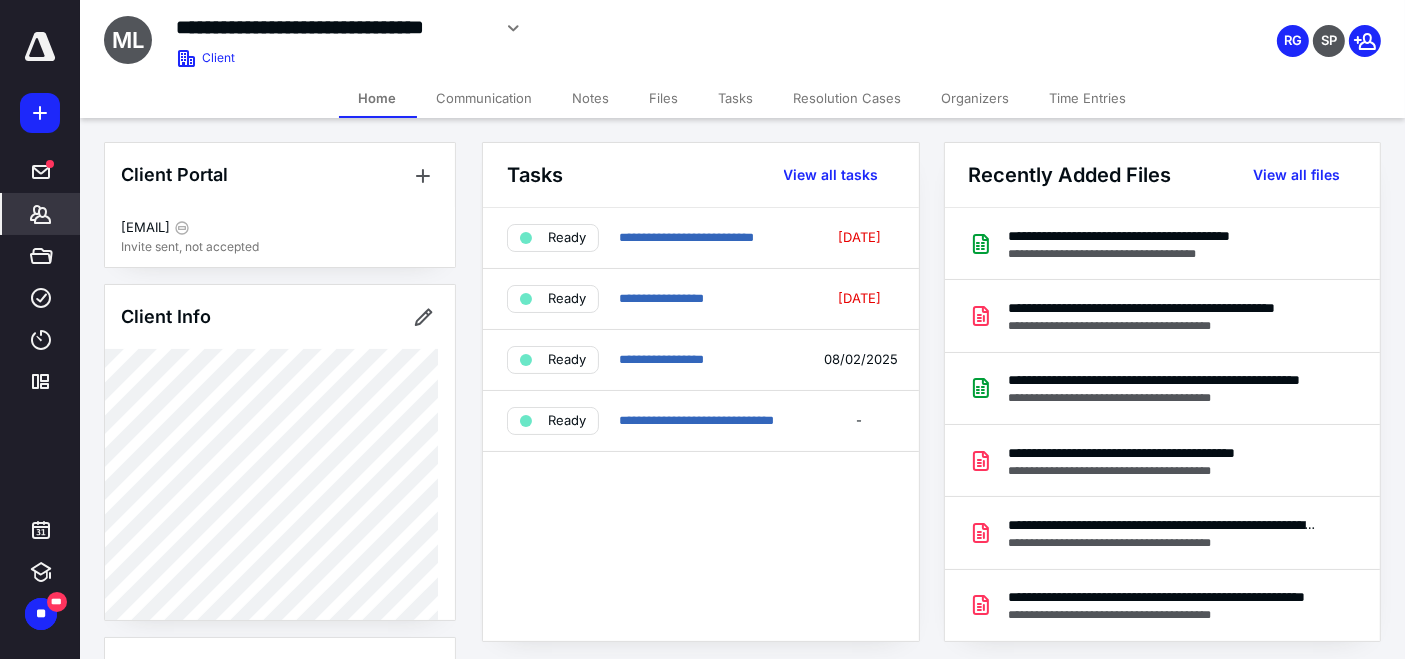 click on "Notes" at bounding box center (591, 98) 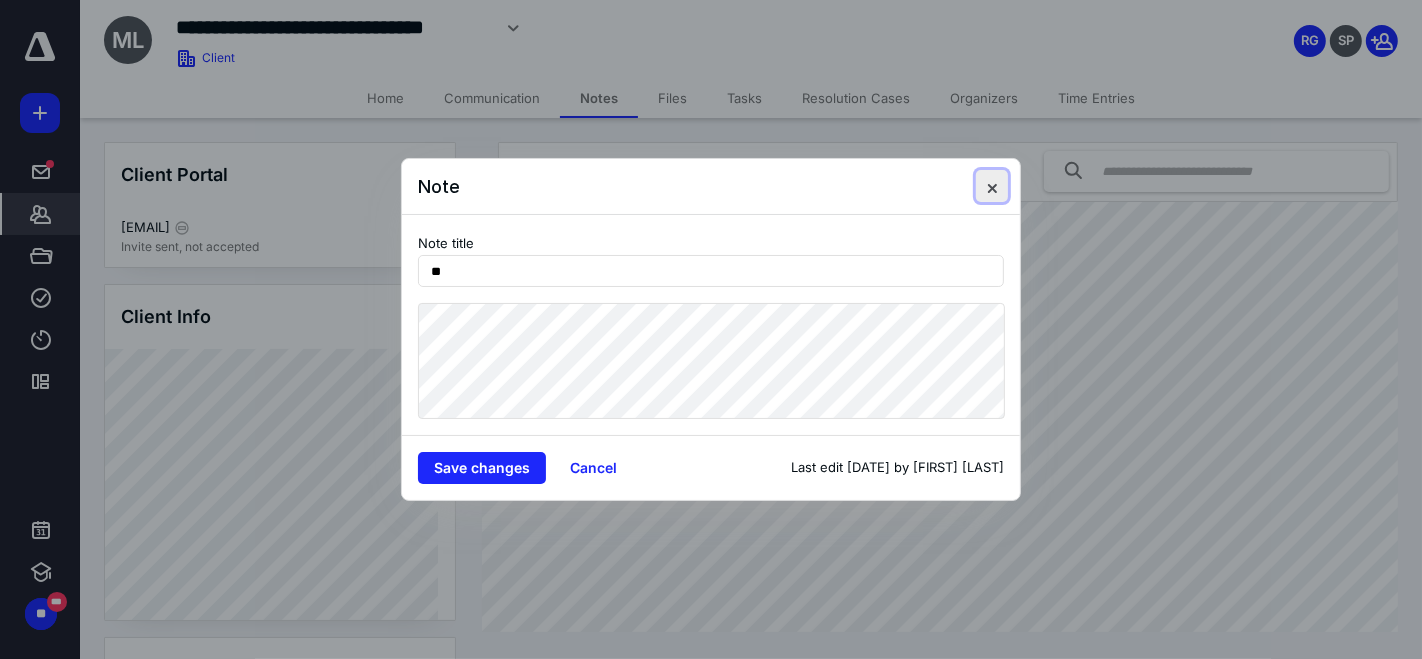 click at bounding box center [992, 186] 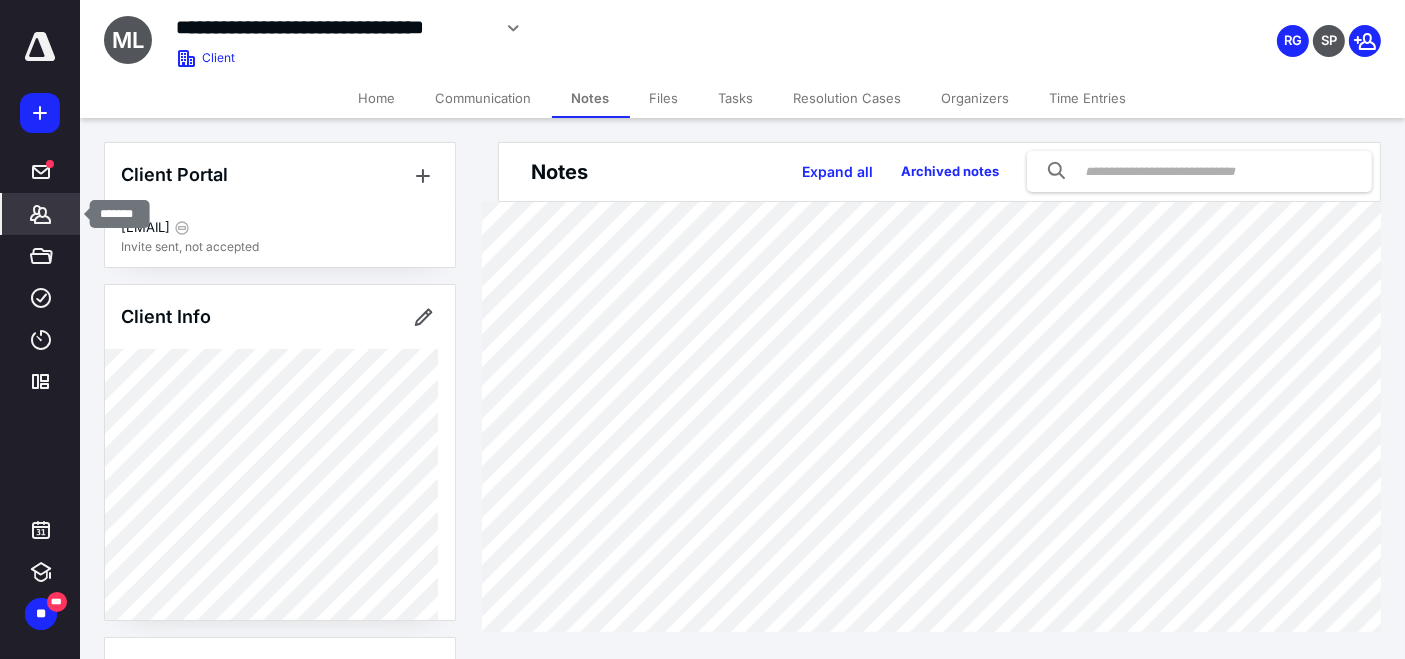 click 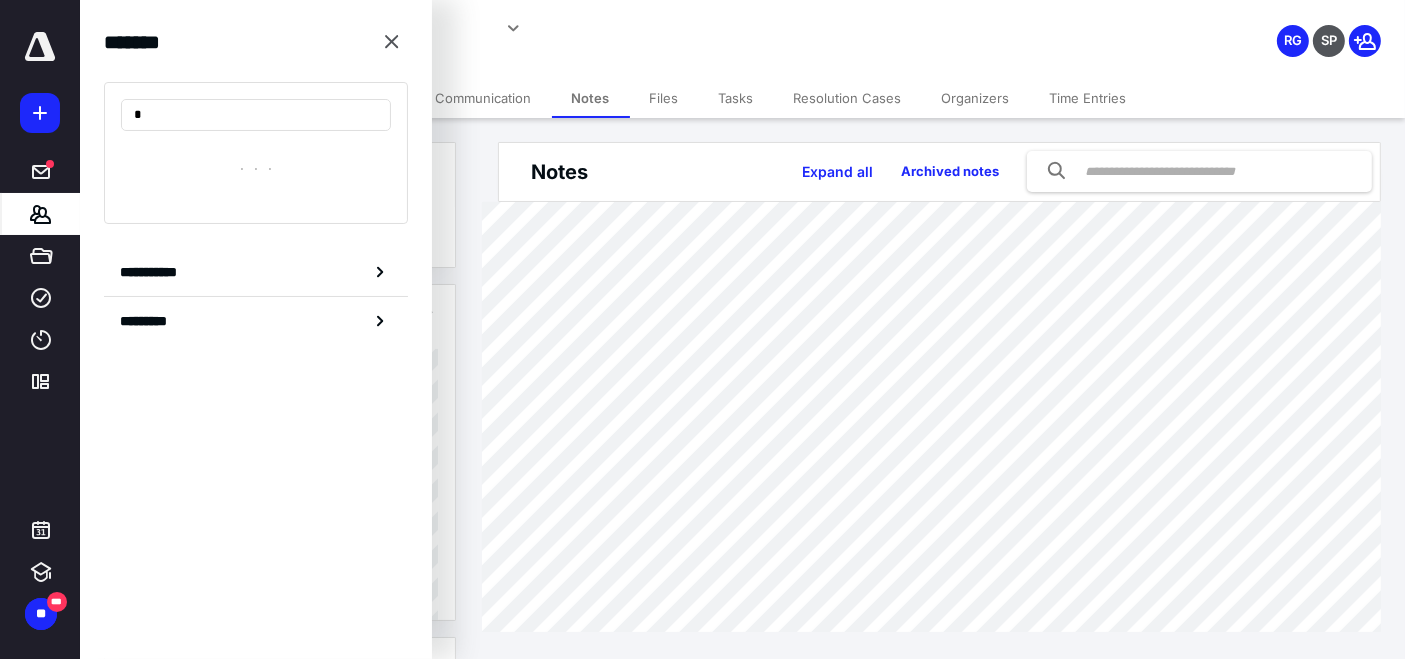 type on "**" 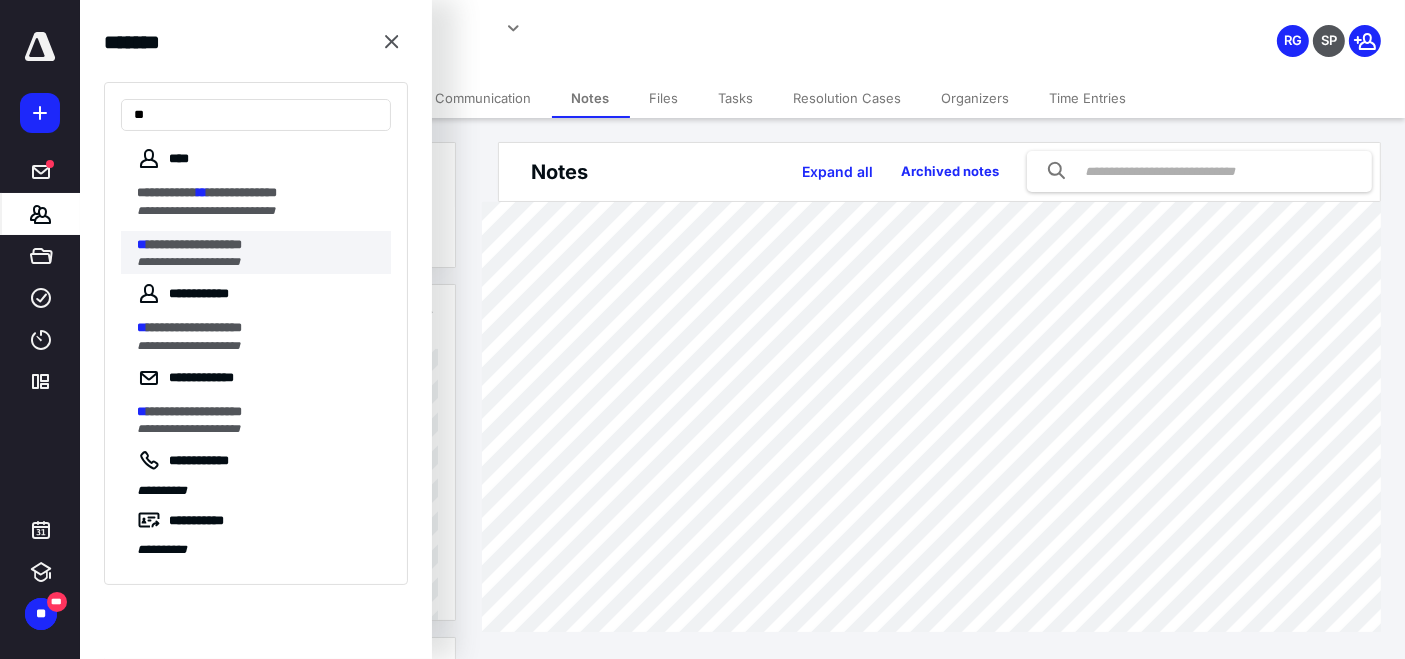click on "**********" at bounding box center (258, 245) 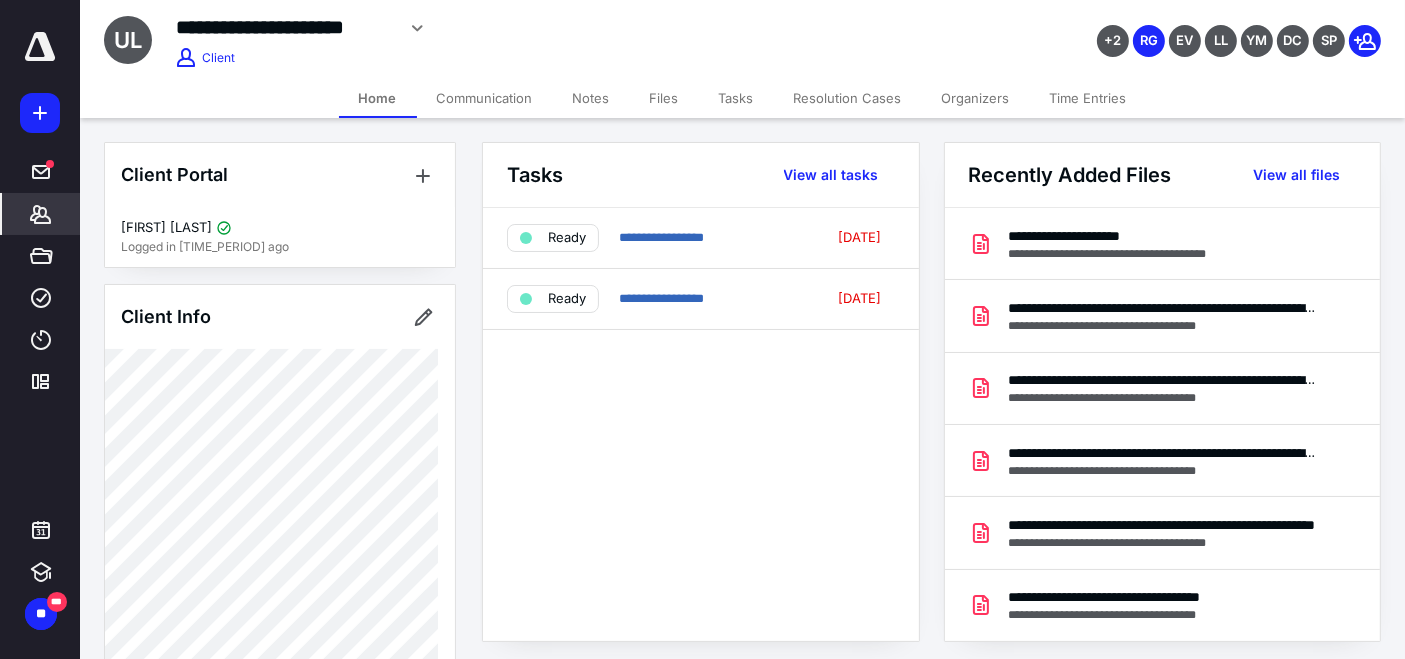 click on "Notes" at bounding box center (591, 98) 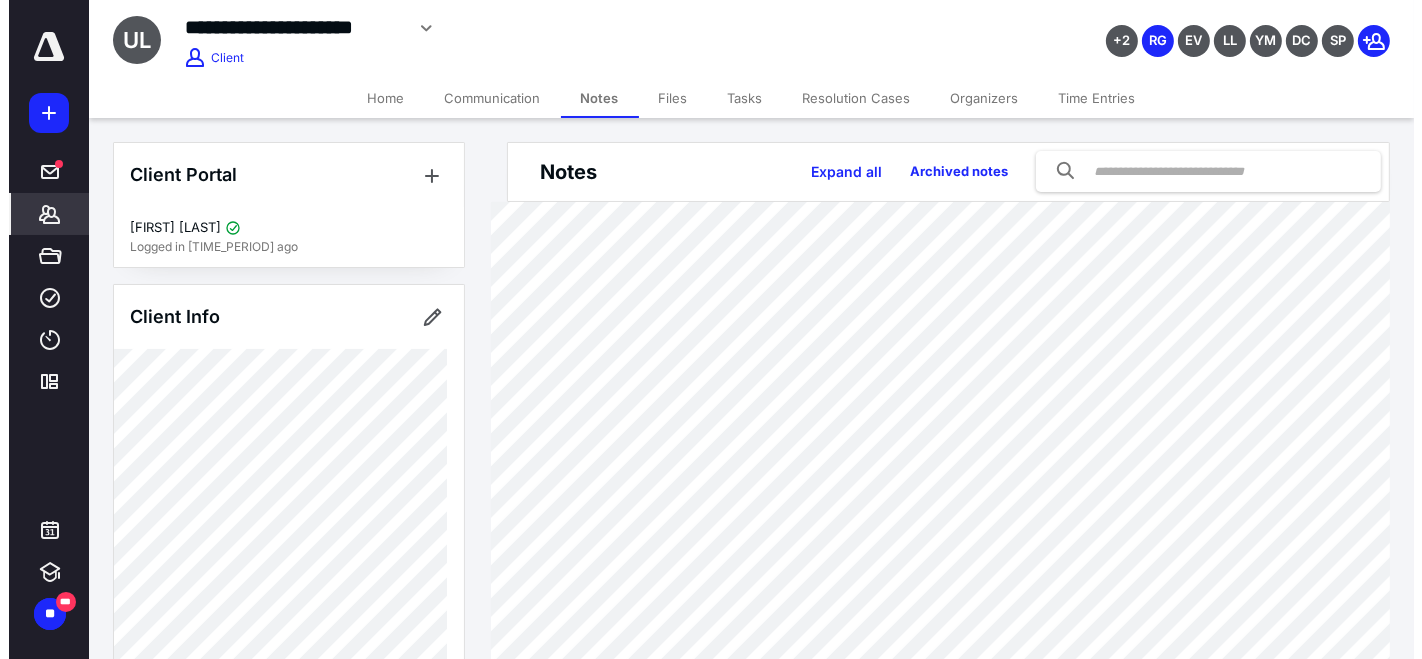 scroll, scrollTop: 109, scrollLeft: 0, axis: vertical 